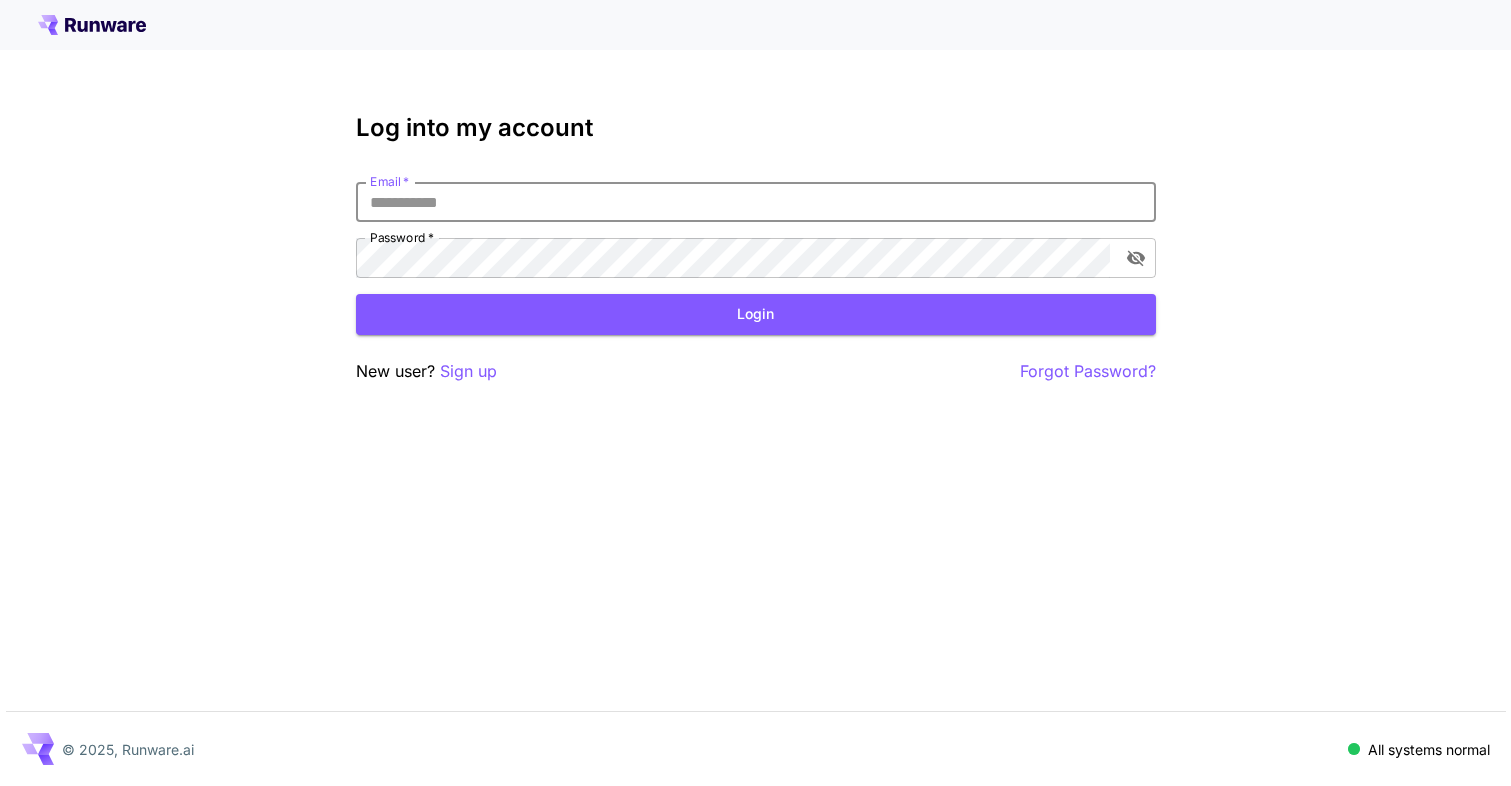 scroll, scrollTop: 0, scrollLeft: 0, axis: both 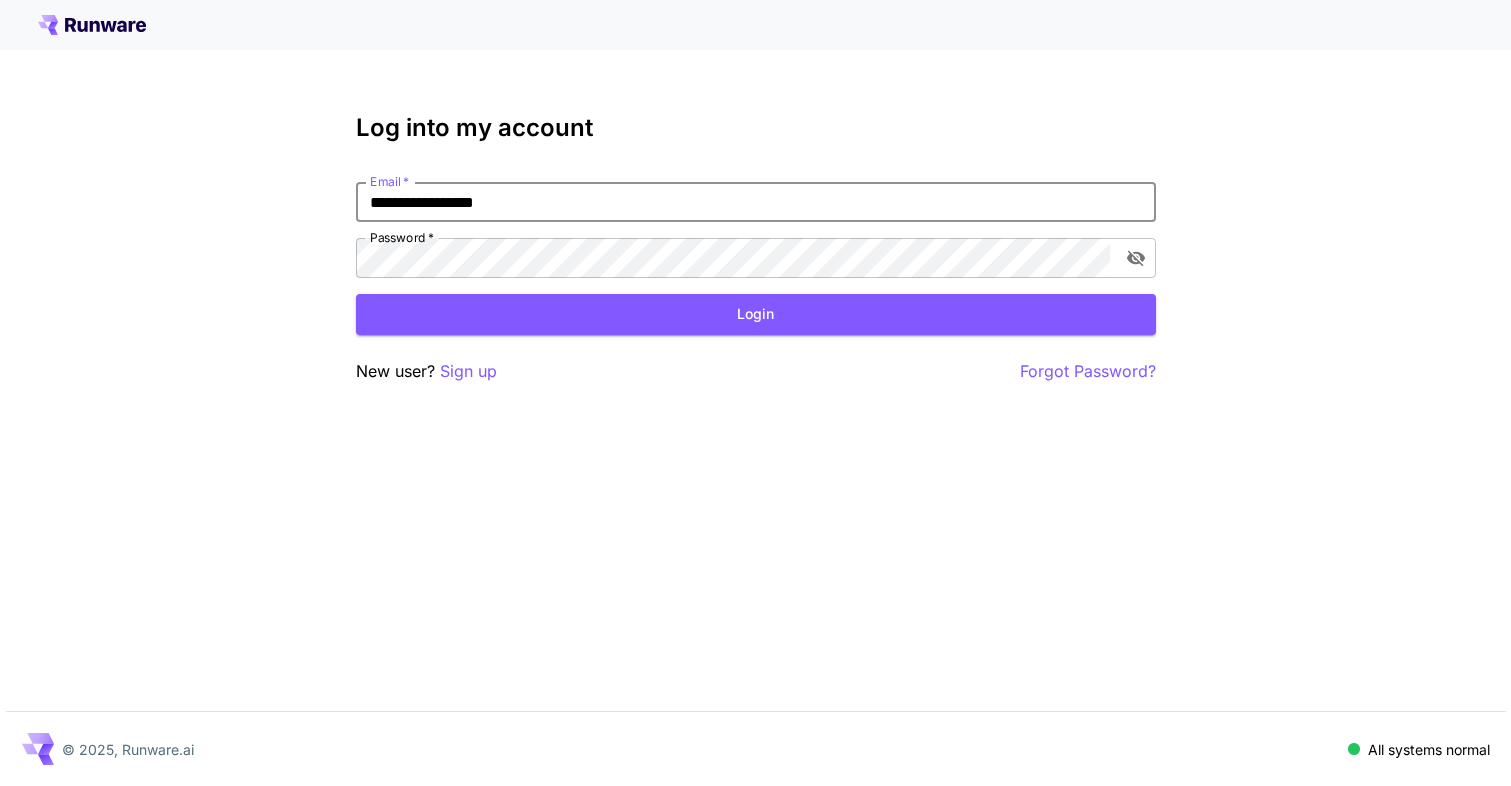 click on "Login" at bounding box center [756, 314] 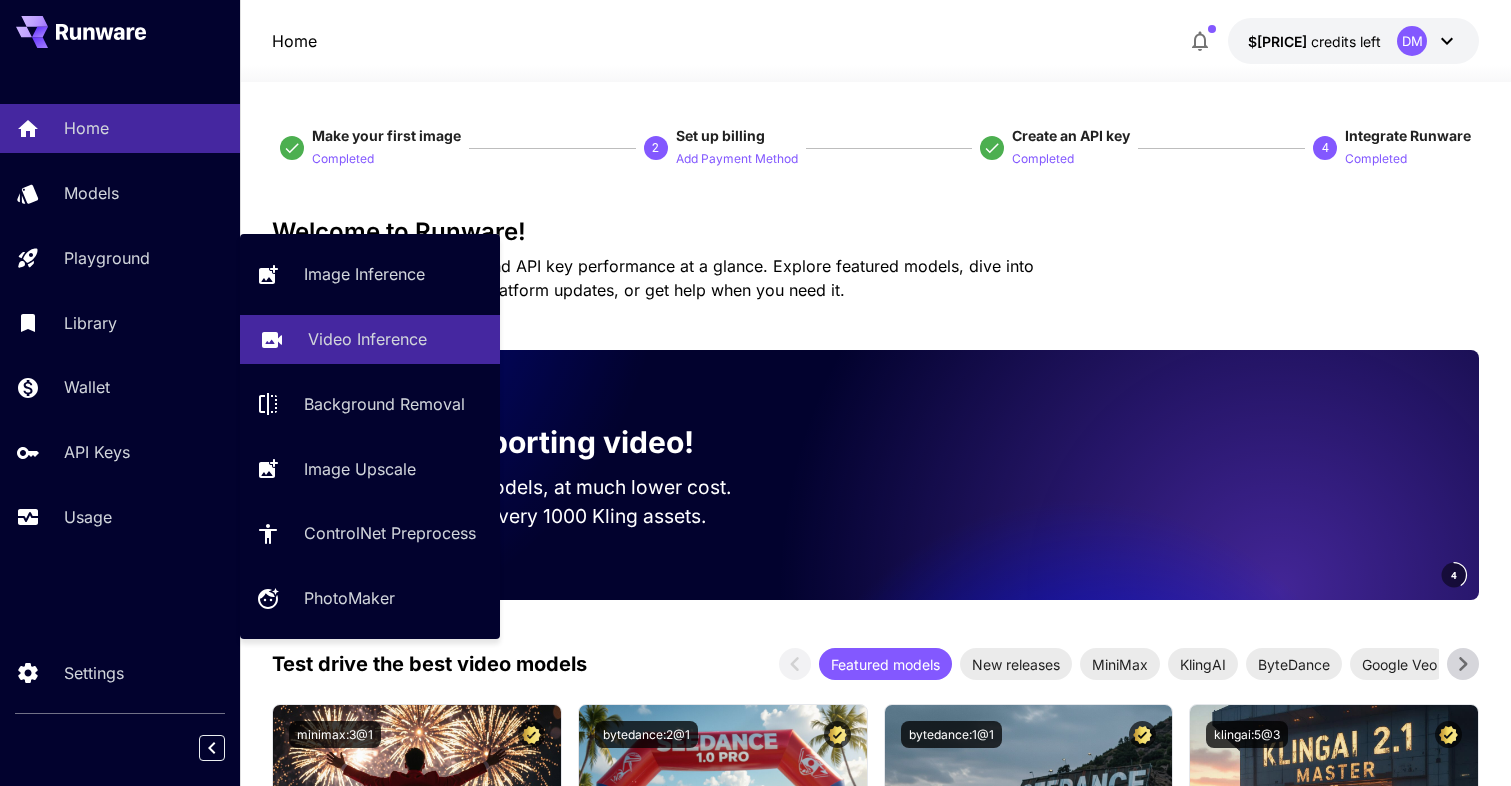 click on "Video Inference" at bounding box center [367, 339] 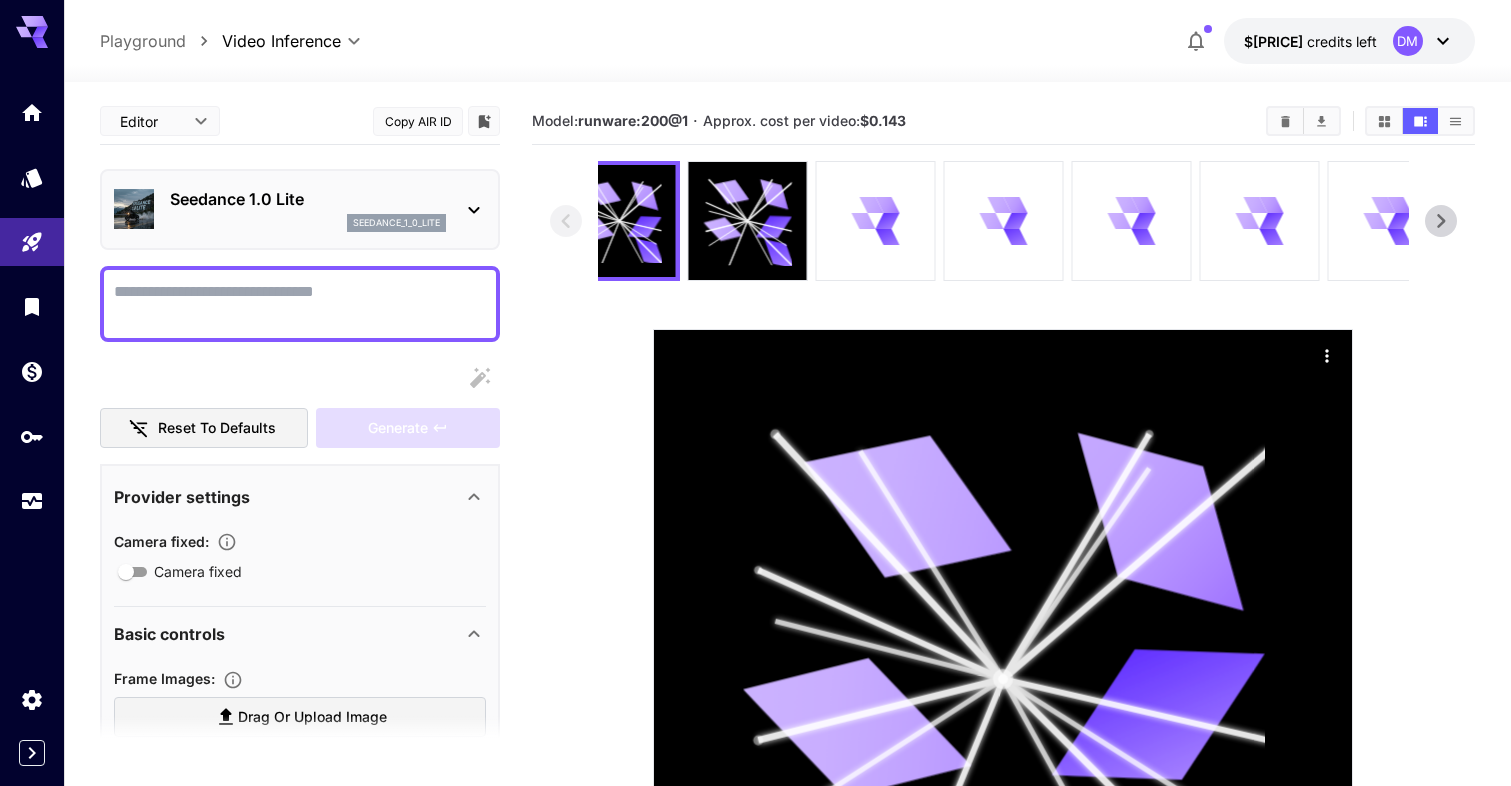 click on "seedance_1_0_lite" at bounding box center [308, 223] 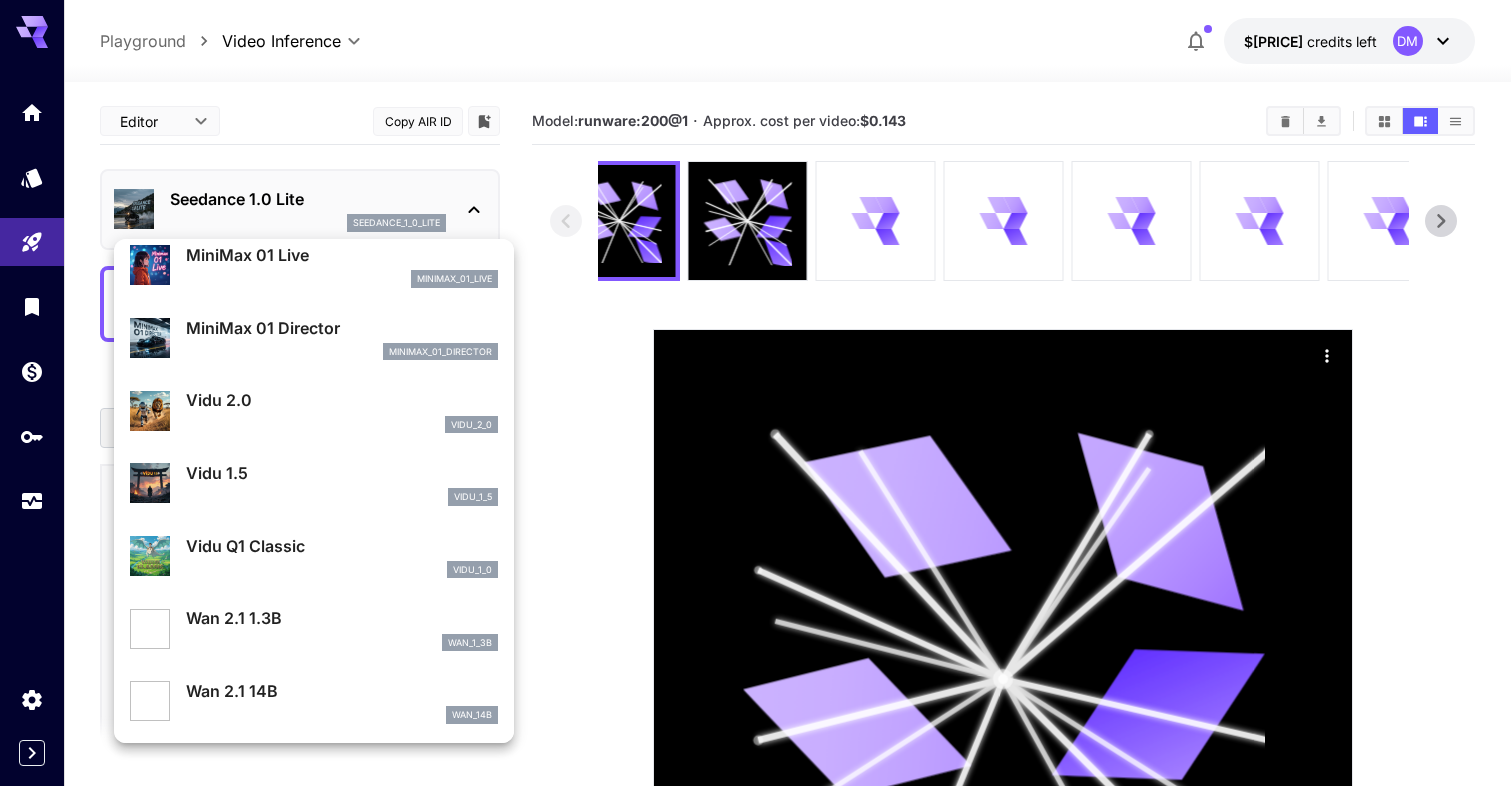 scroll, scrollTop: 1521, scrollLeft: 0, axis: vertical 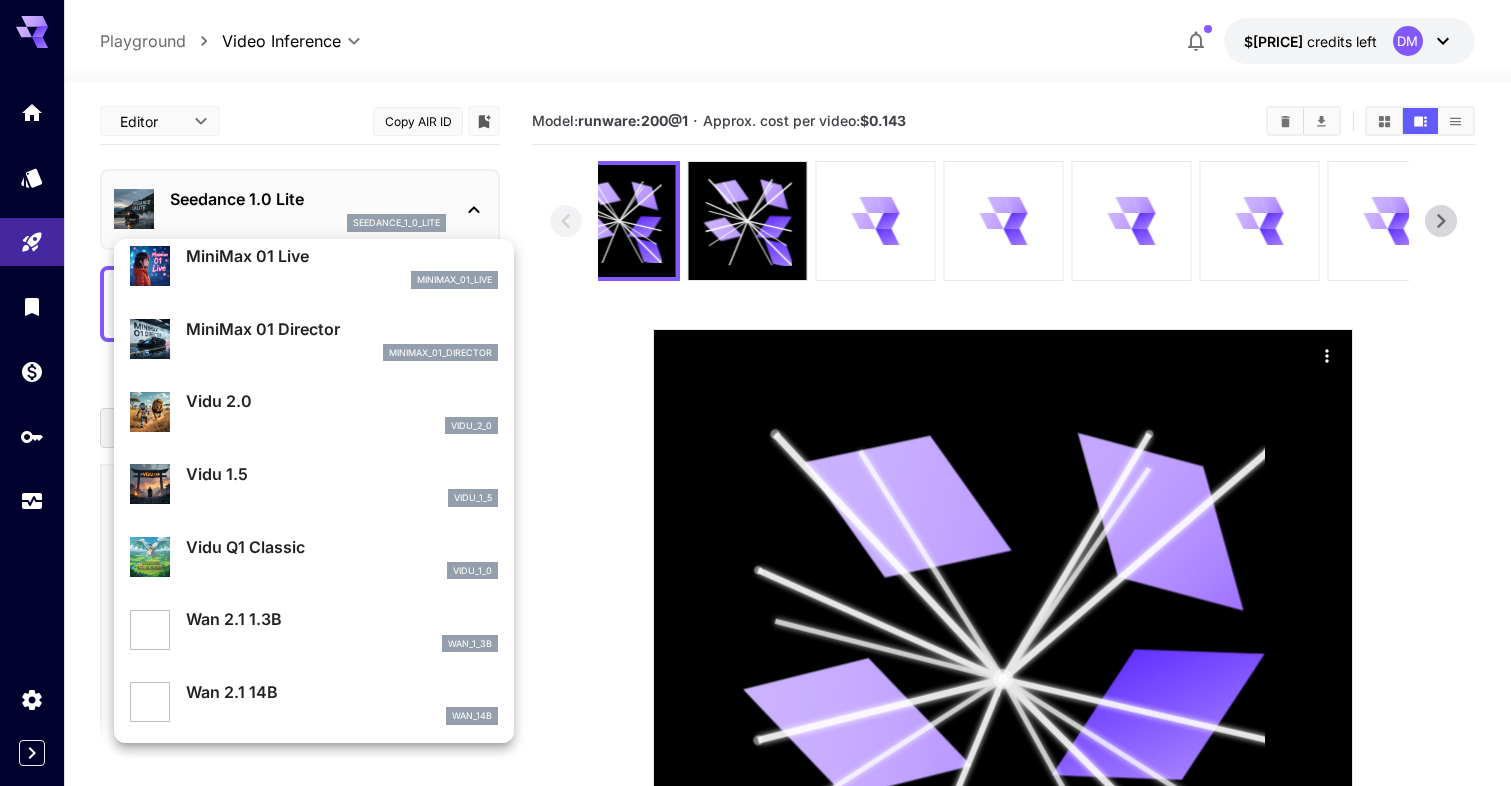 click on "Wan 2.1 1.3B" at bounding box center [342, 619] 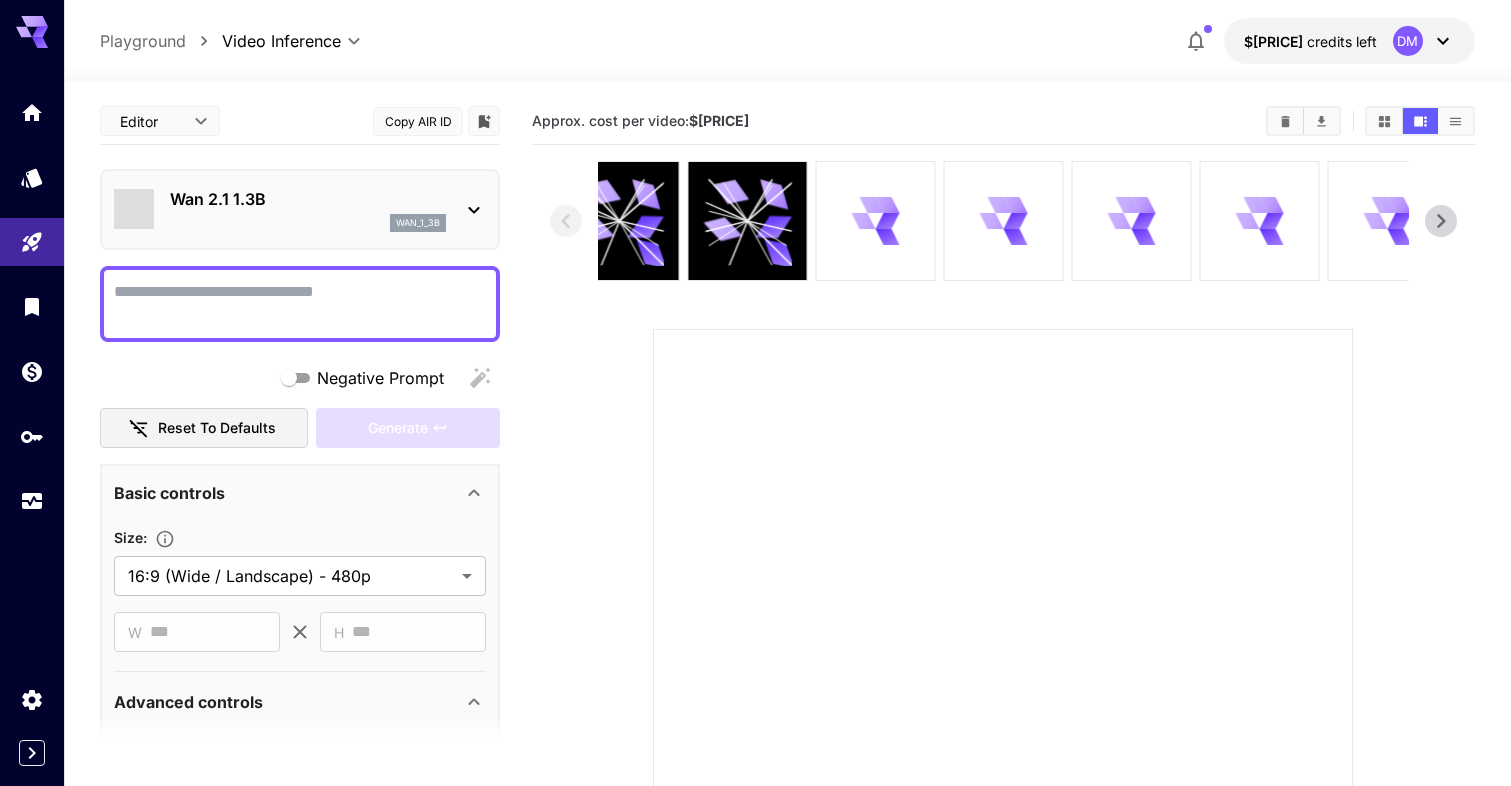 type on "**" 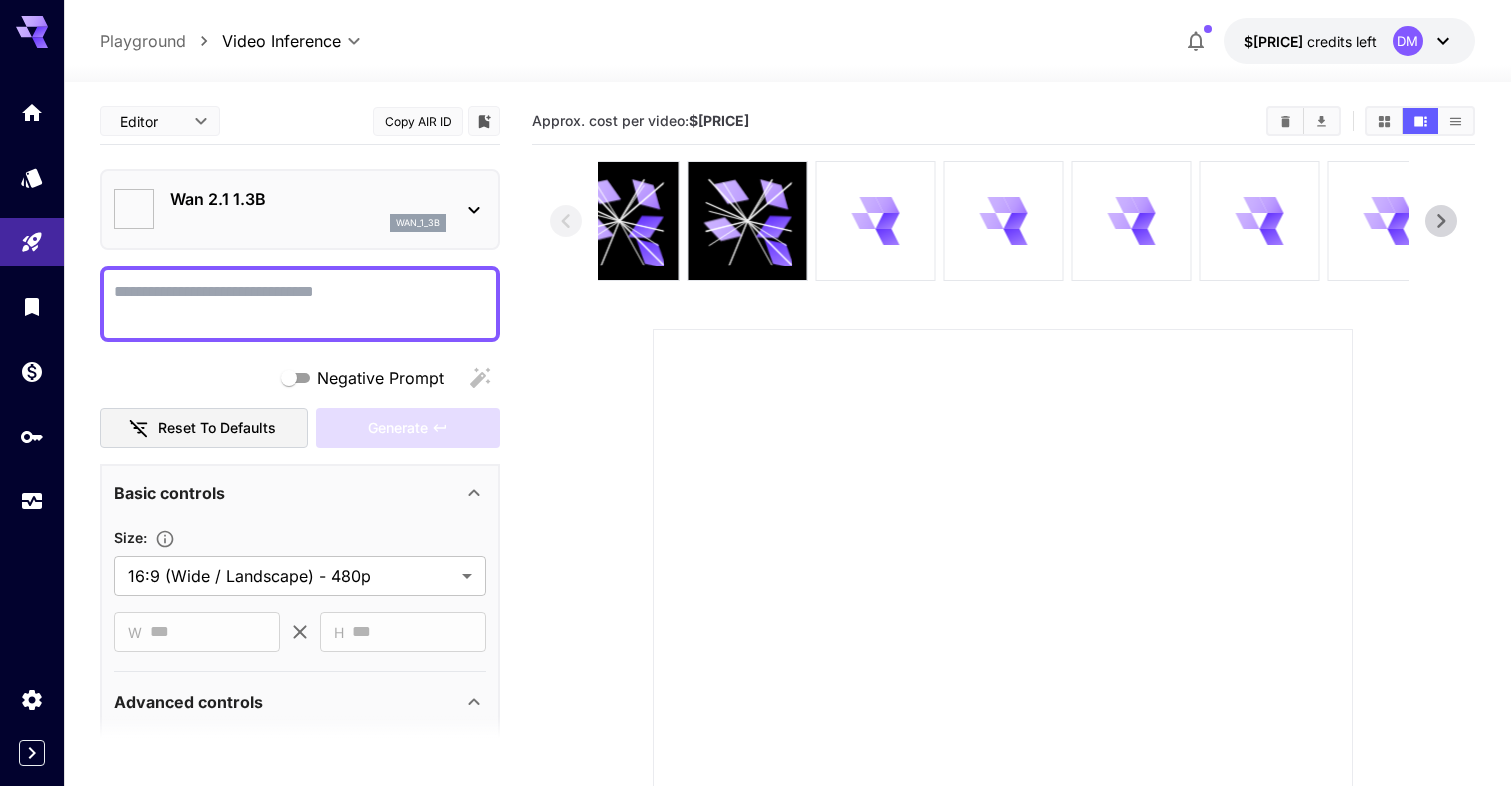scroll, scrollTop: 216, scrollLeft: 0, axis: vertical 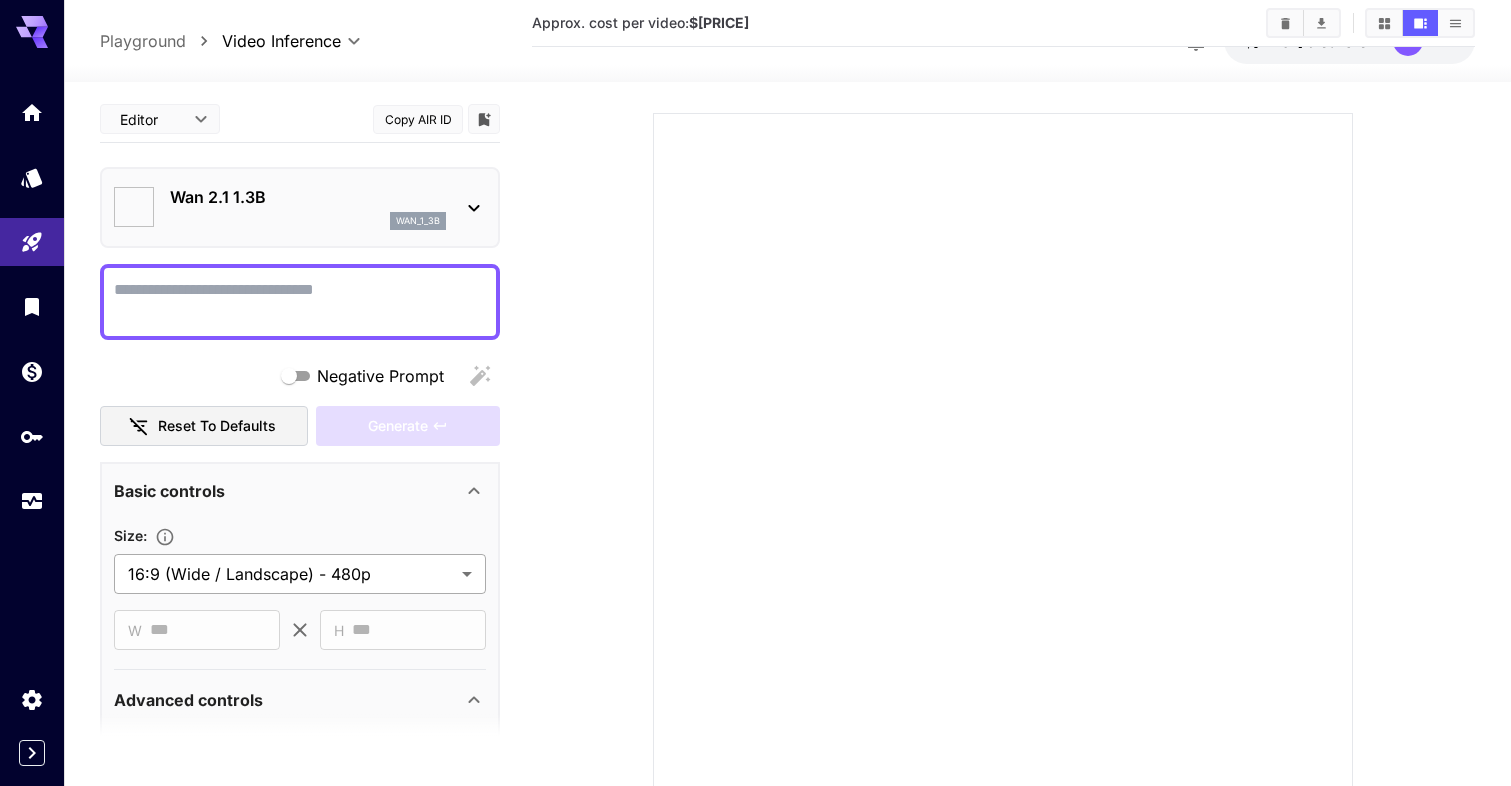 click on "**********" at bounding box center (755, 328) 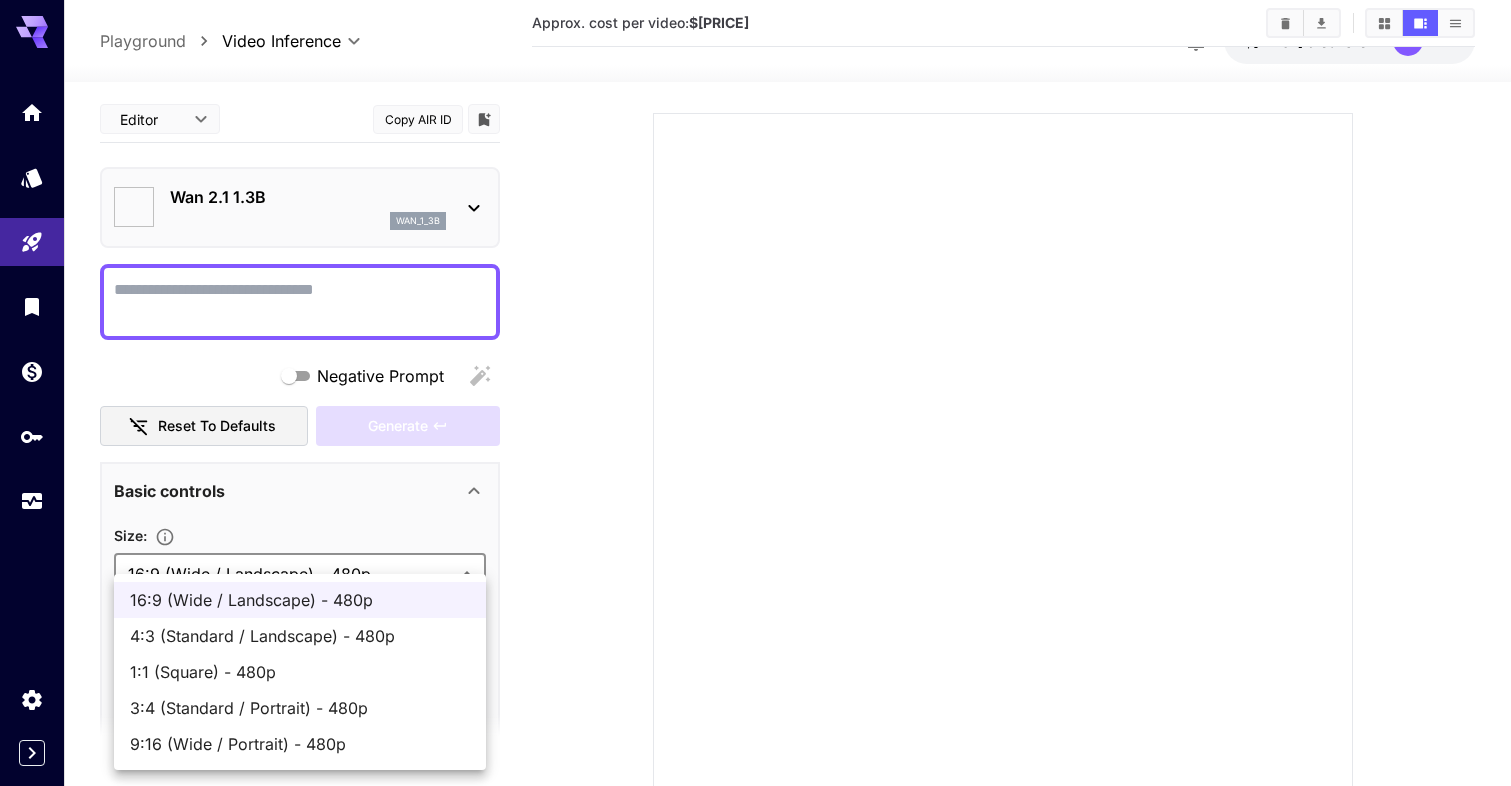 click at bounding box center (755, 393) 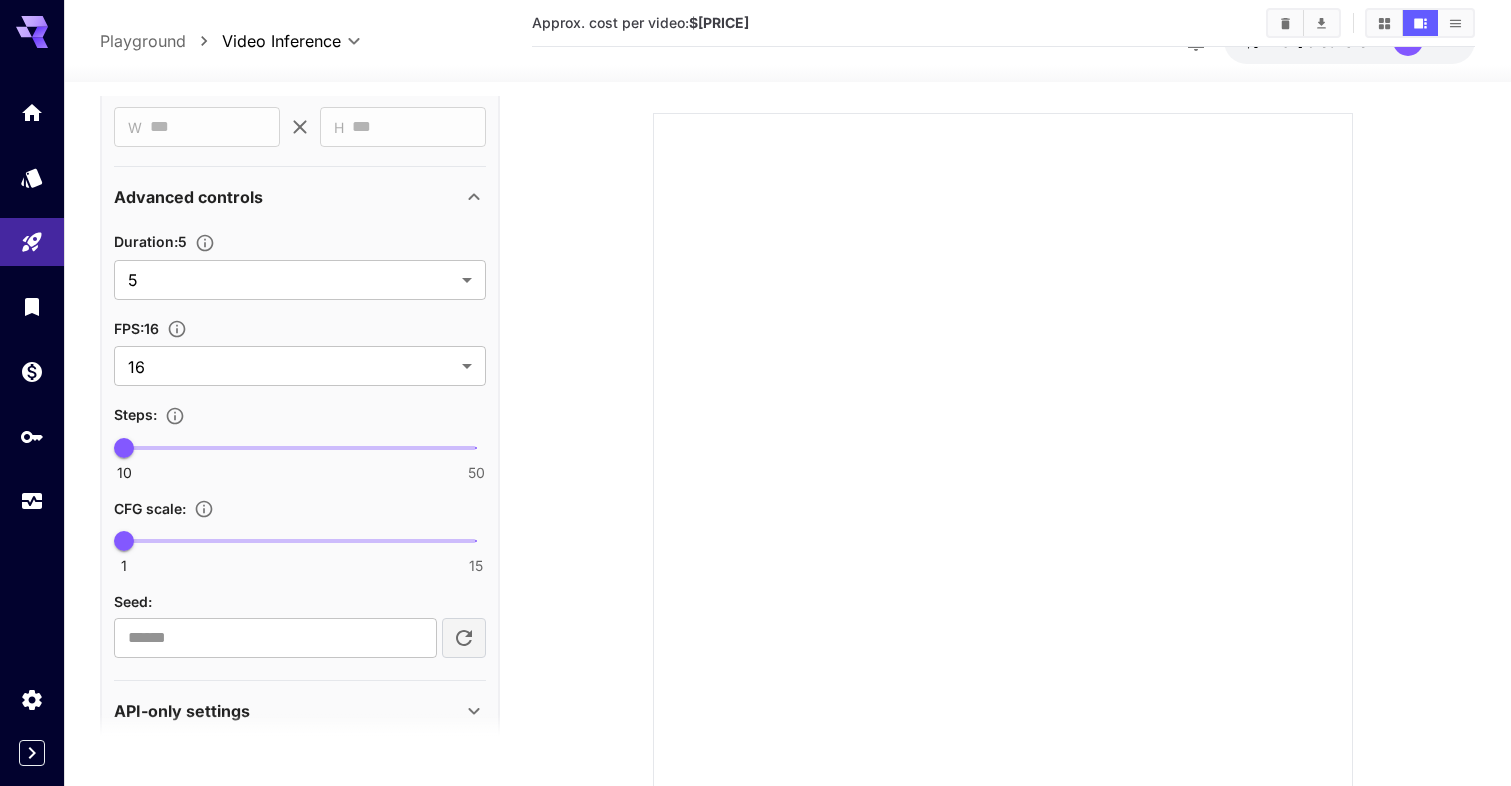 scroll, scrollTop: 505, scrollLeft: 0, axis: vertical 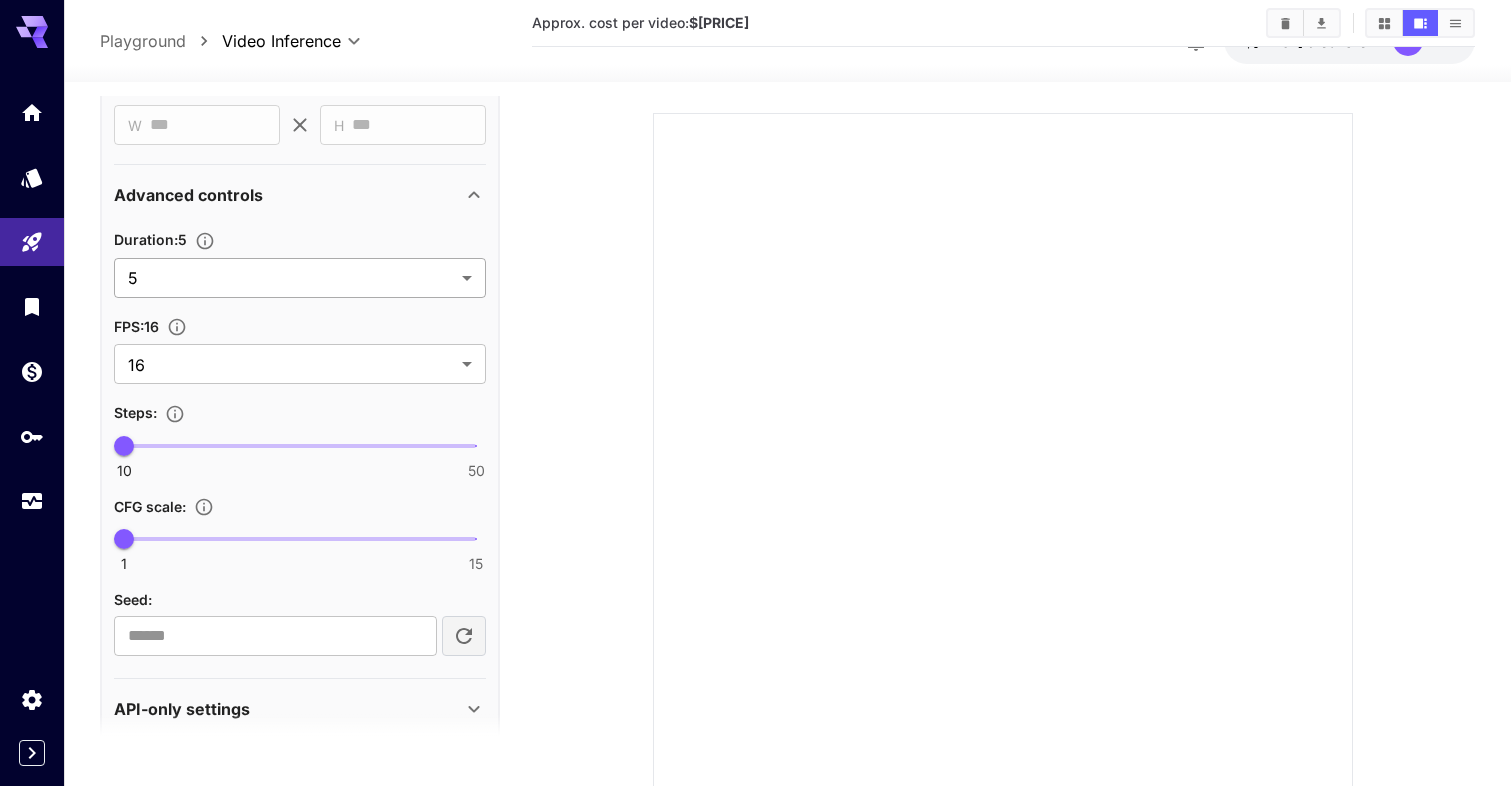 click on "**********" at bounding box center (755, 328) 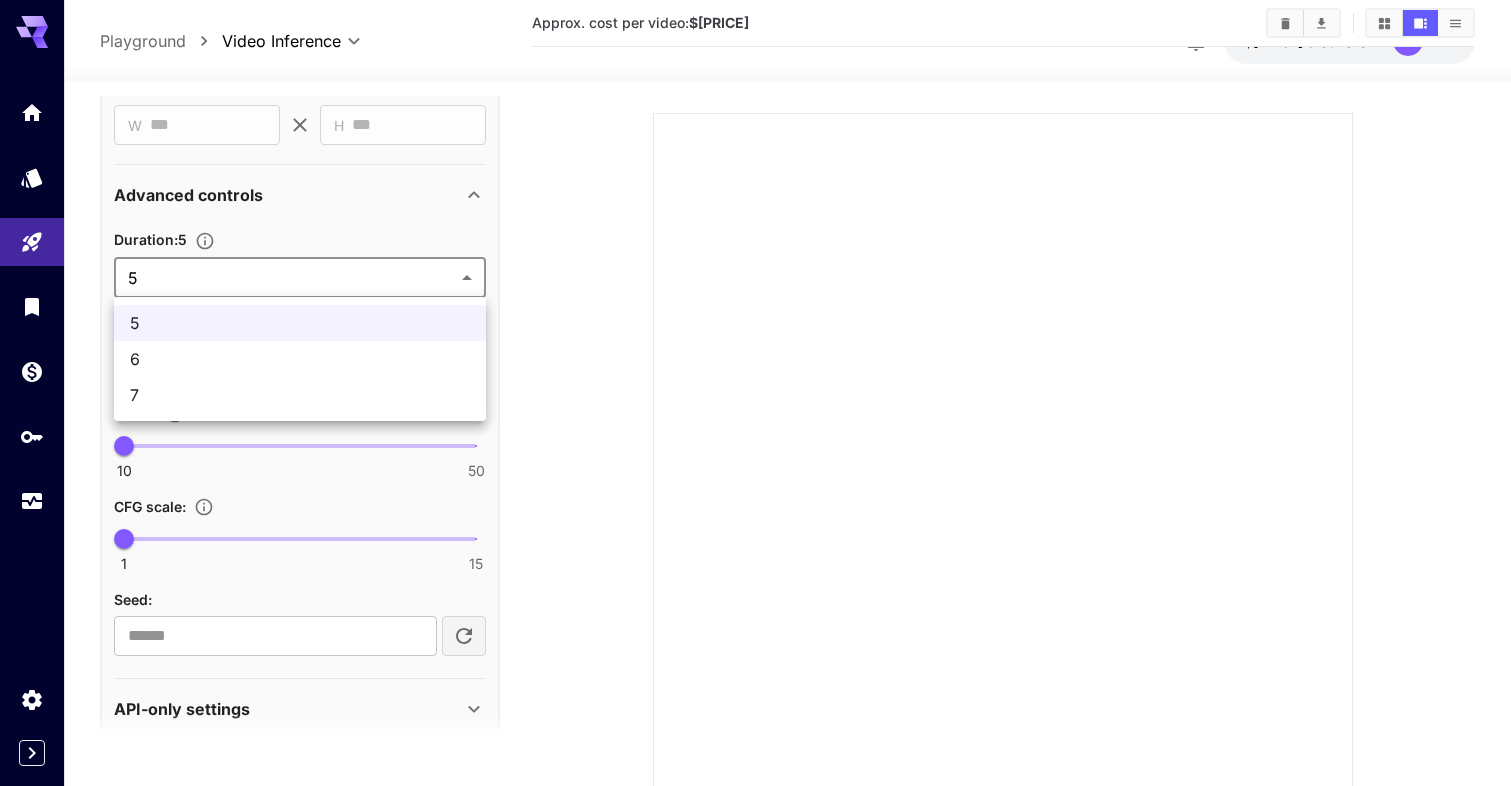 click at bounding box center (755, 393) 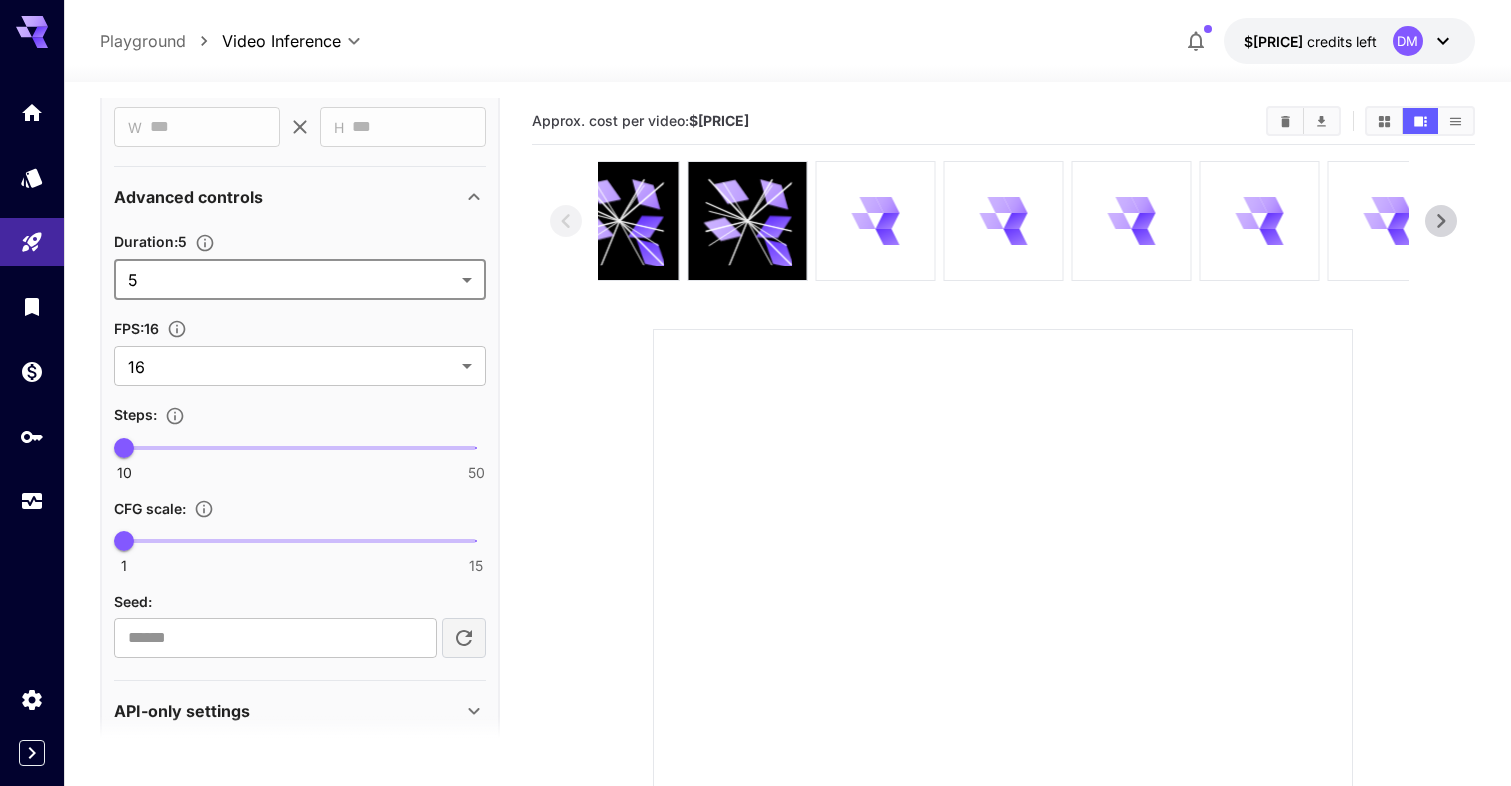 scroll, scrollTop: 0, scrollLeft: 0, axis: both 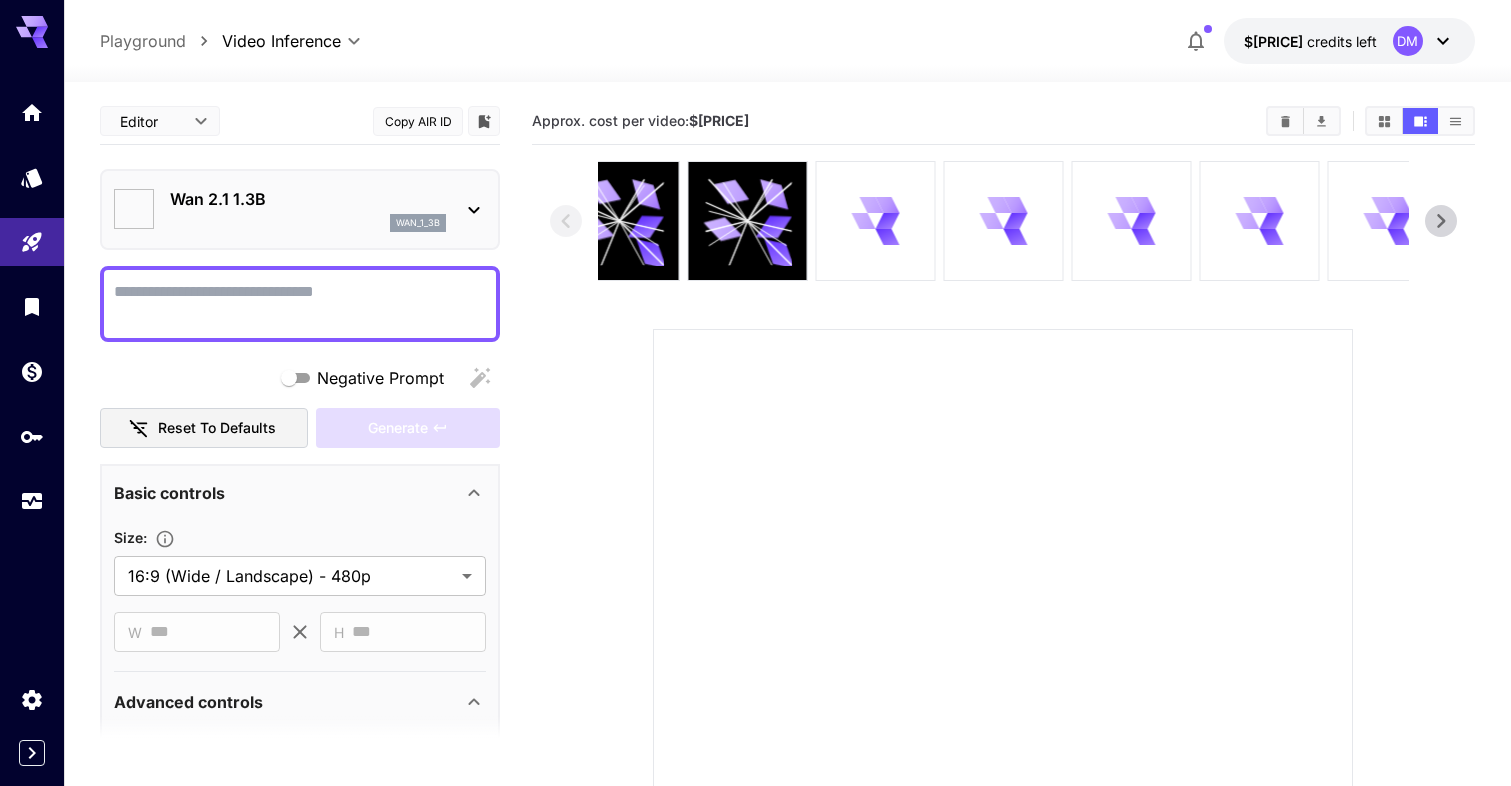 click on "Negative Prompt" at bounding box center [300, 304] 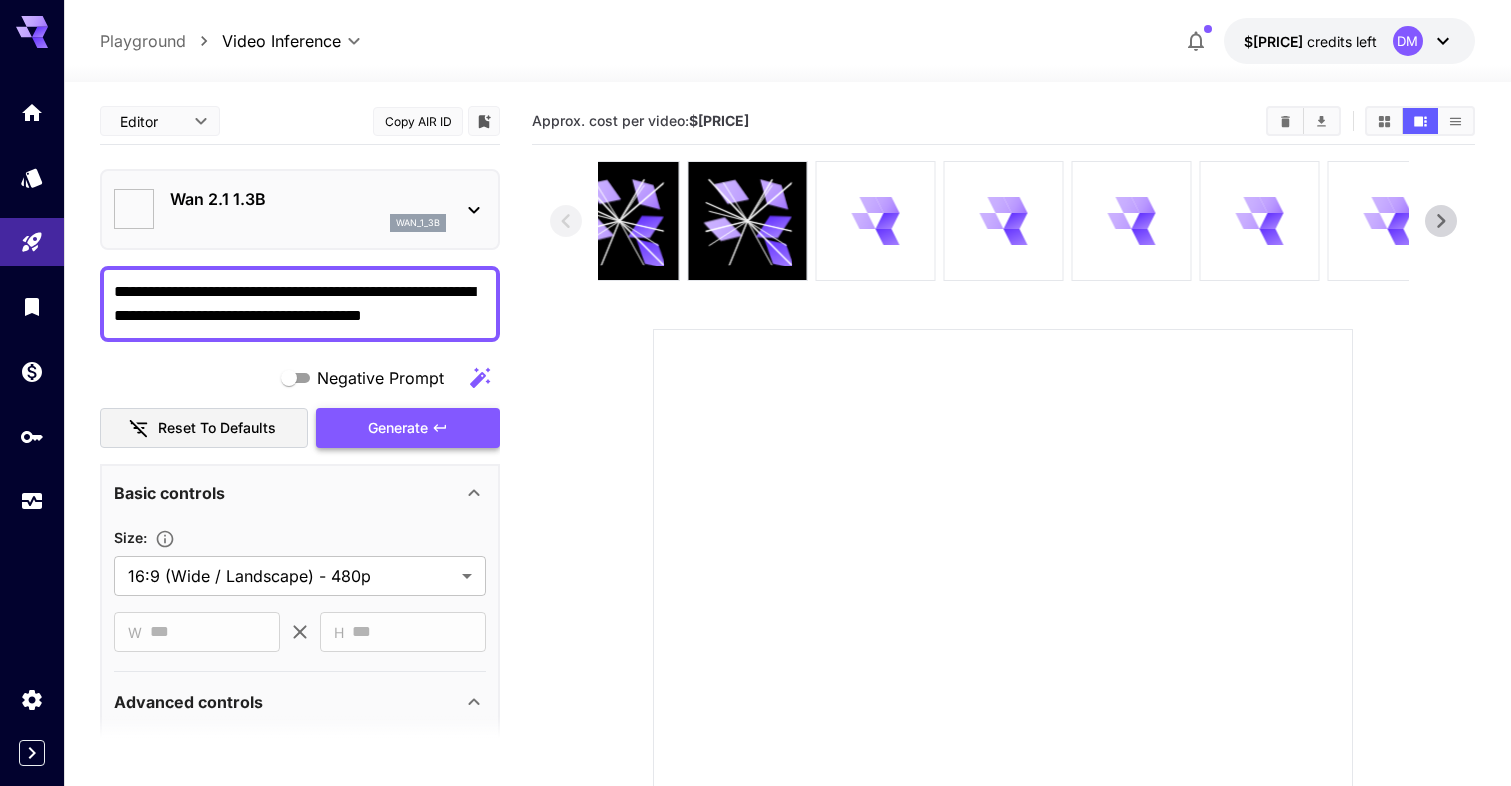 type on "**********" 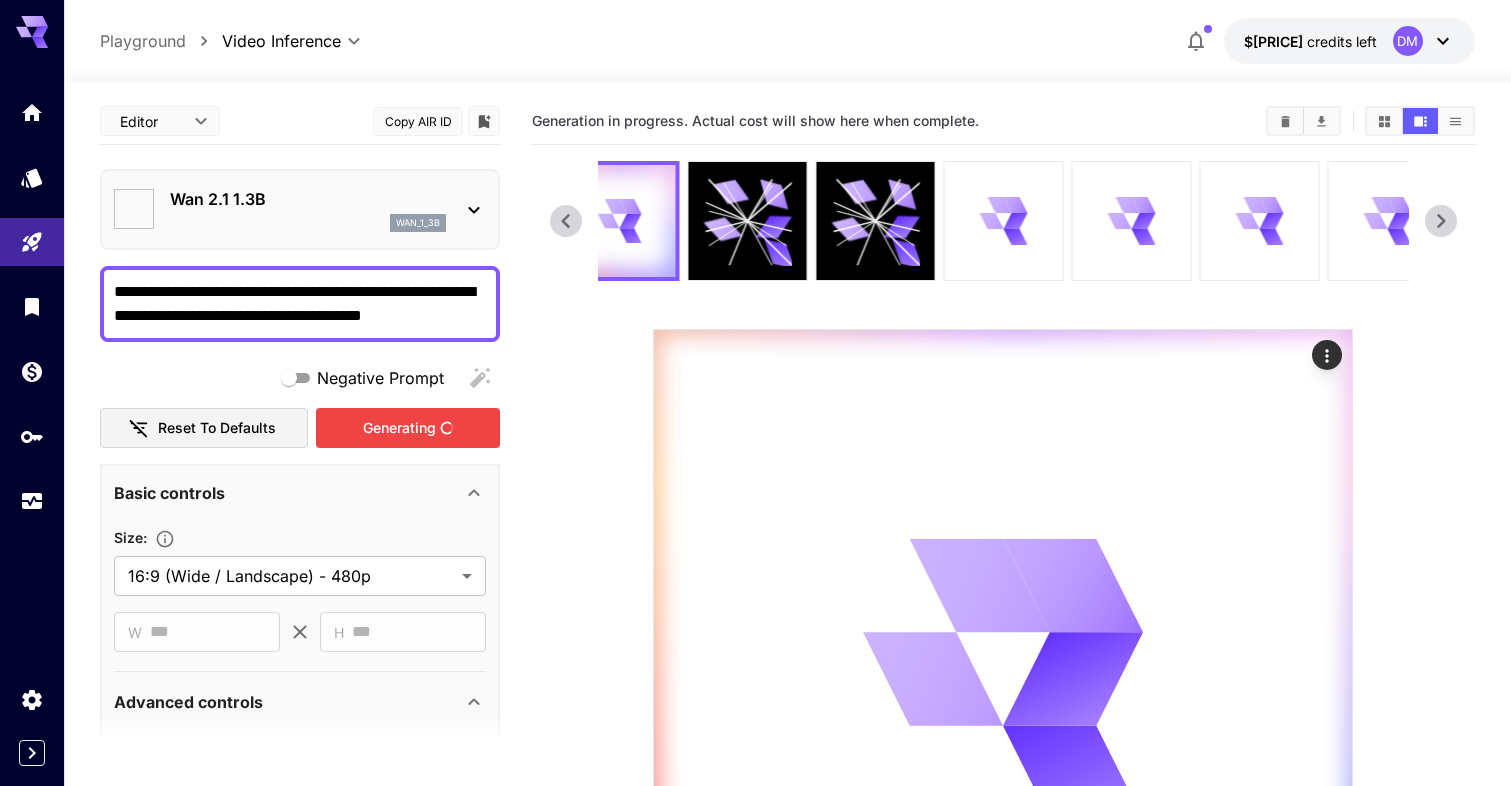 click on "Generating" at bounding box center (408, 428) 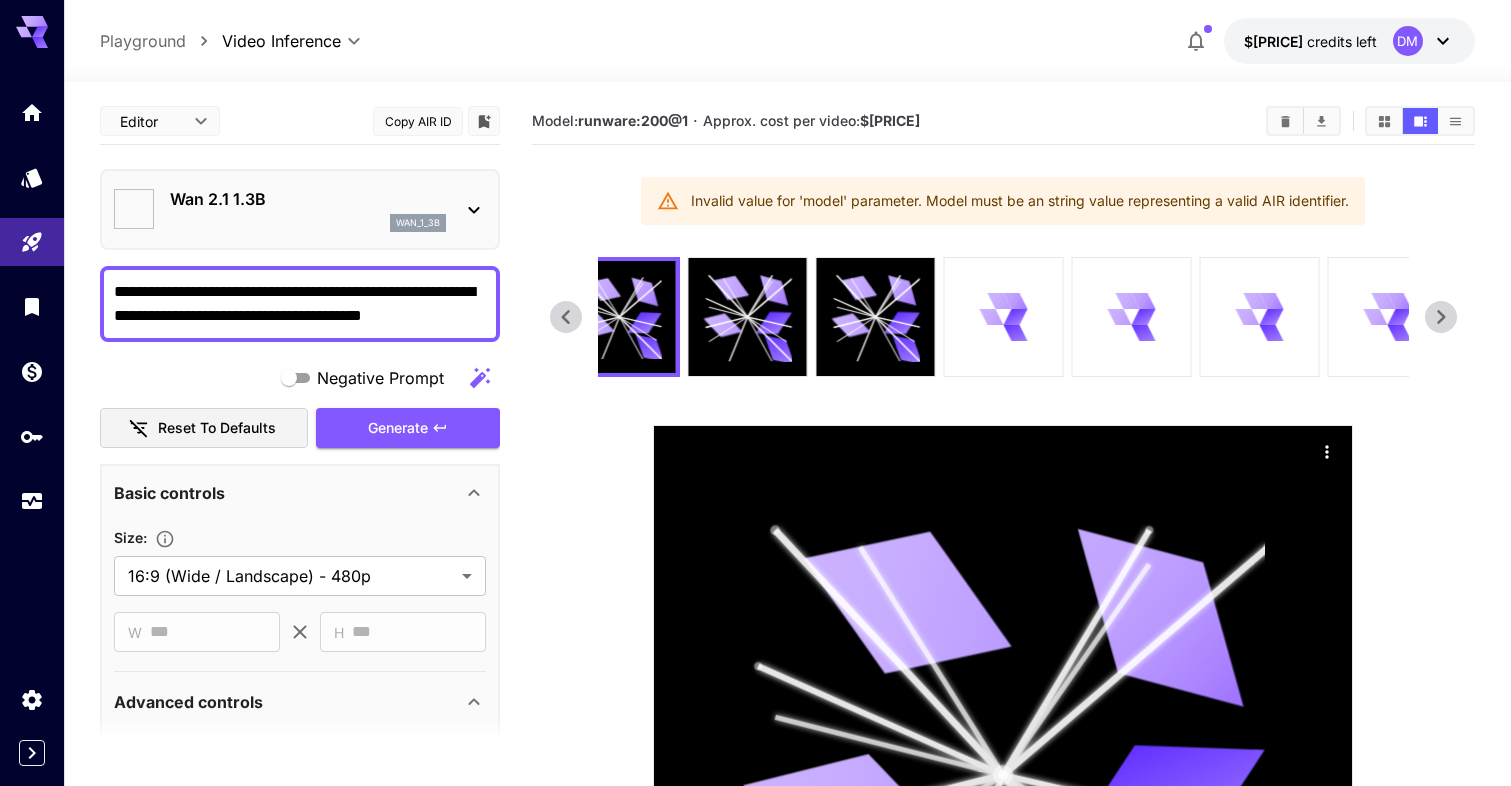 click on "**********" at bounding box center (755, 592) 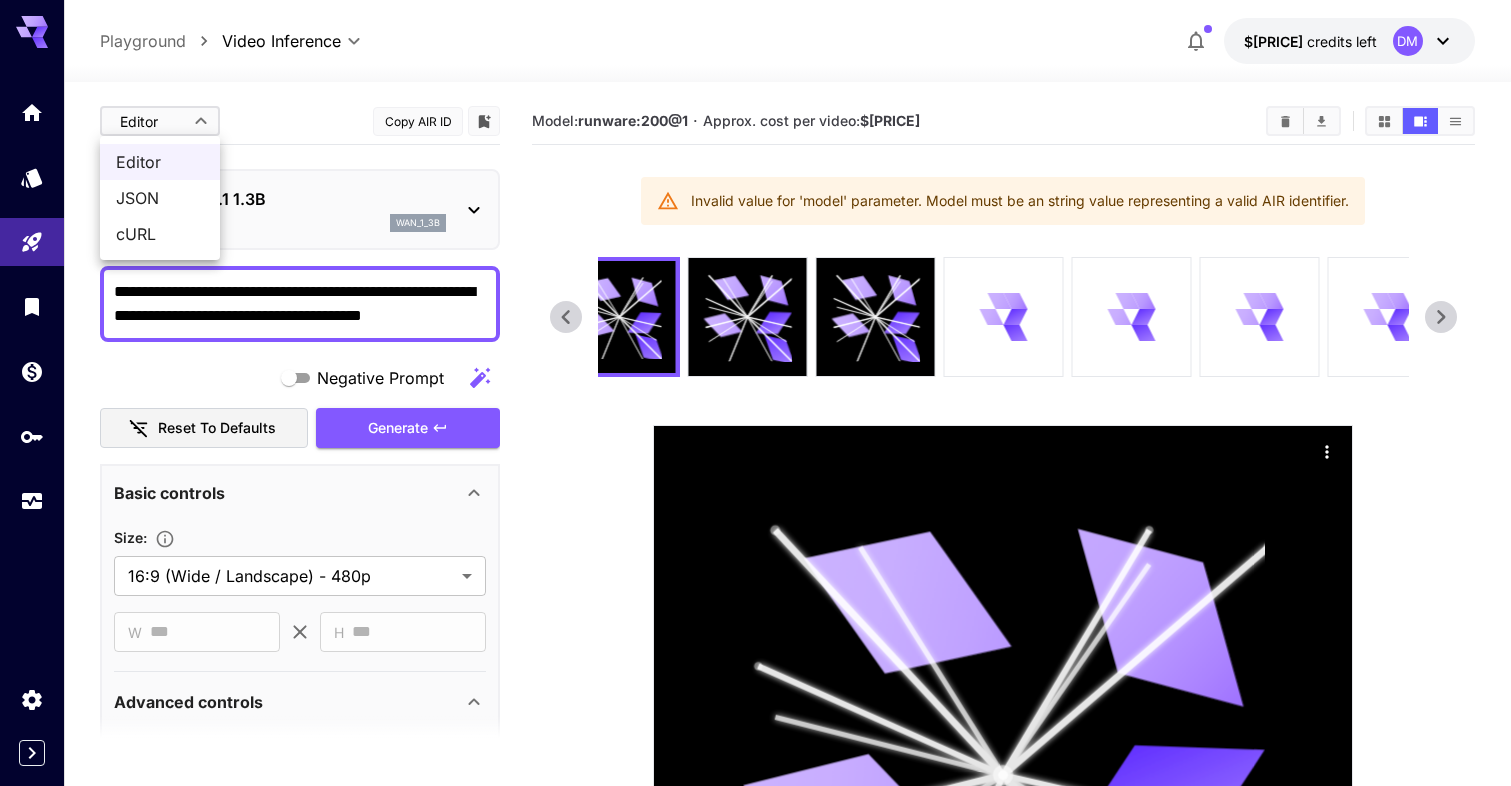 click at bounding box center [755, 393] 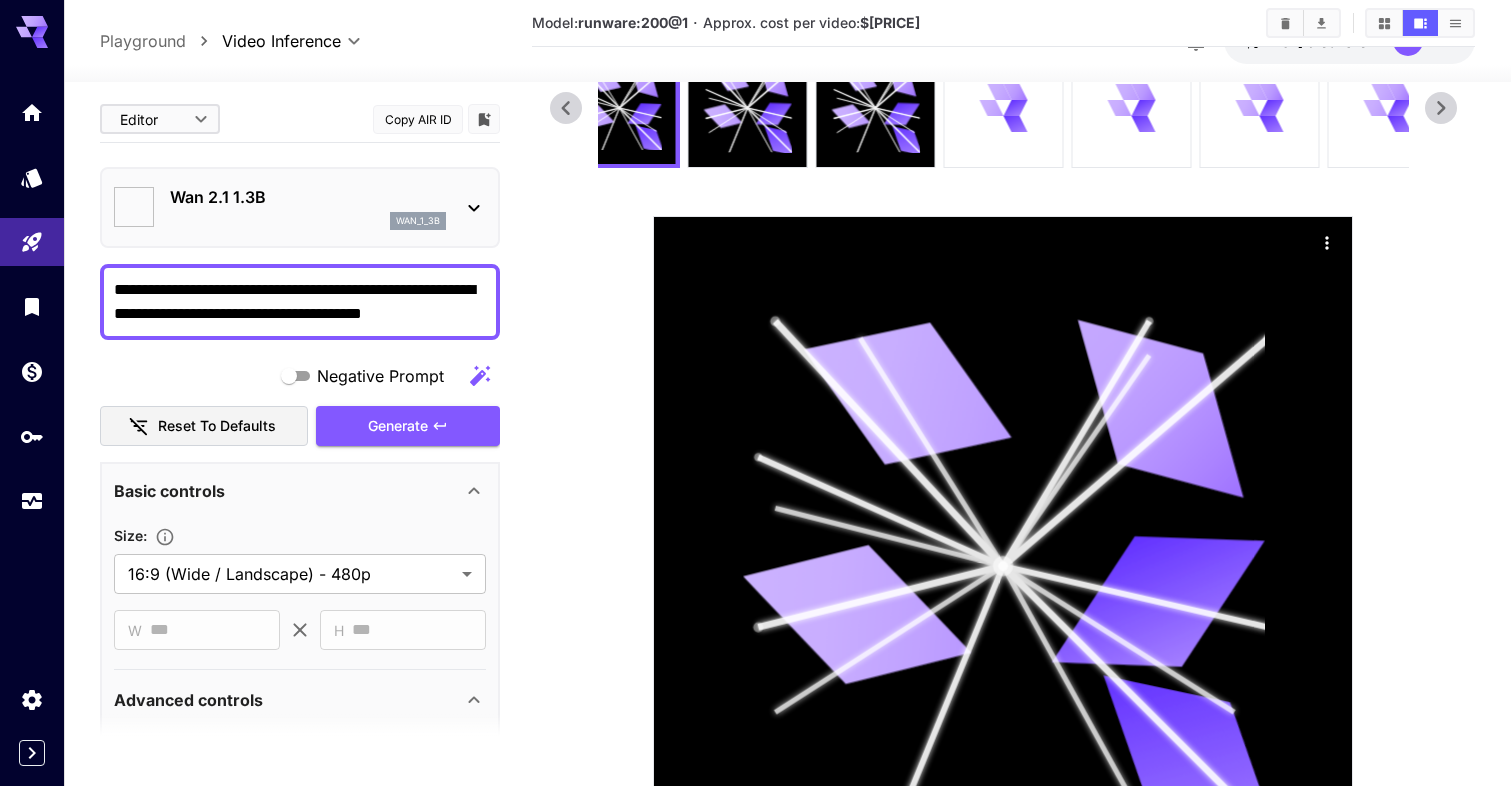 scroll, scrollTop: 213, scrollLeft: 0, axis: vertical 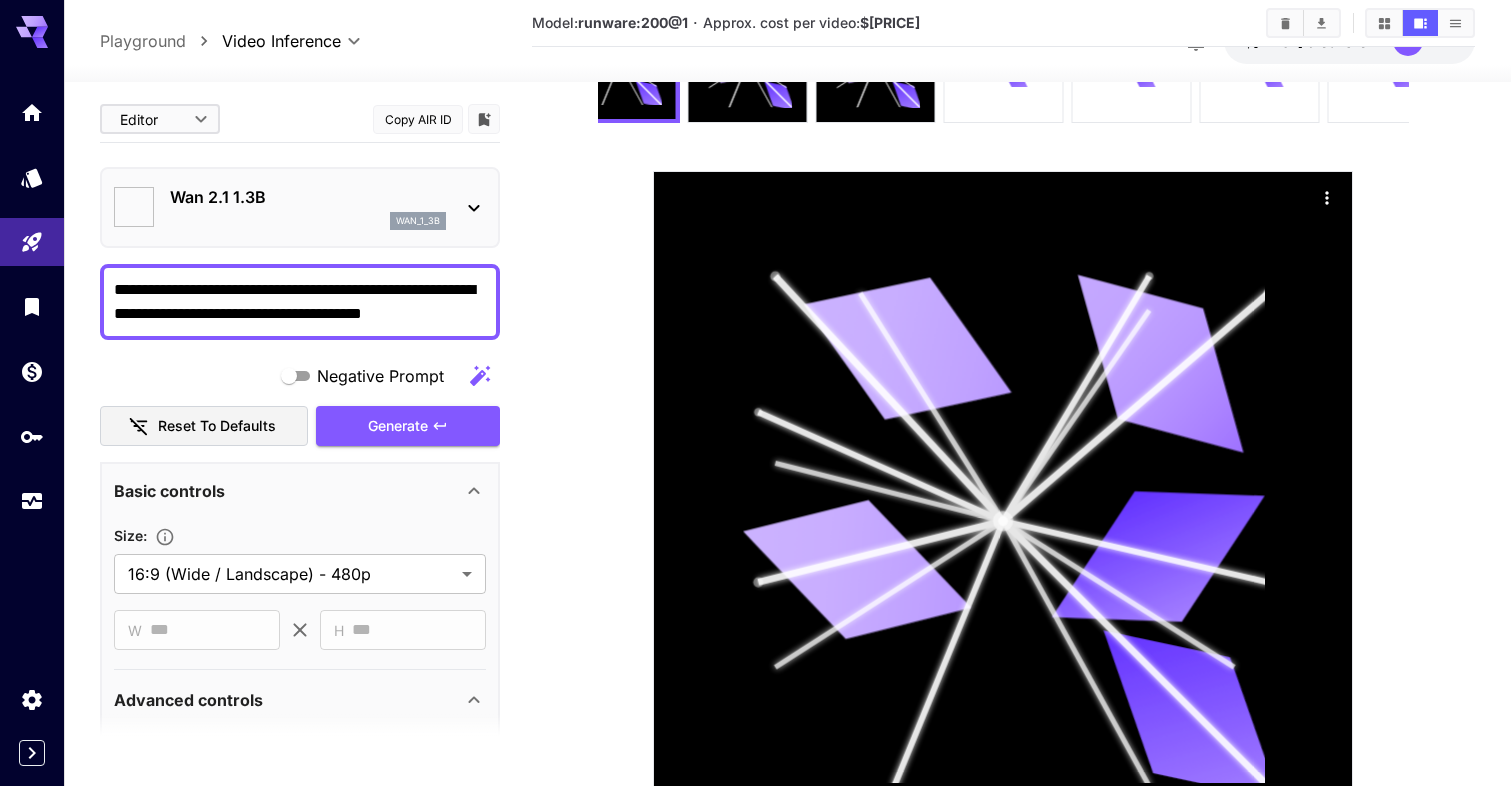 click on "Wan 2.1 1.3B" at bounding box center [308, 197] 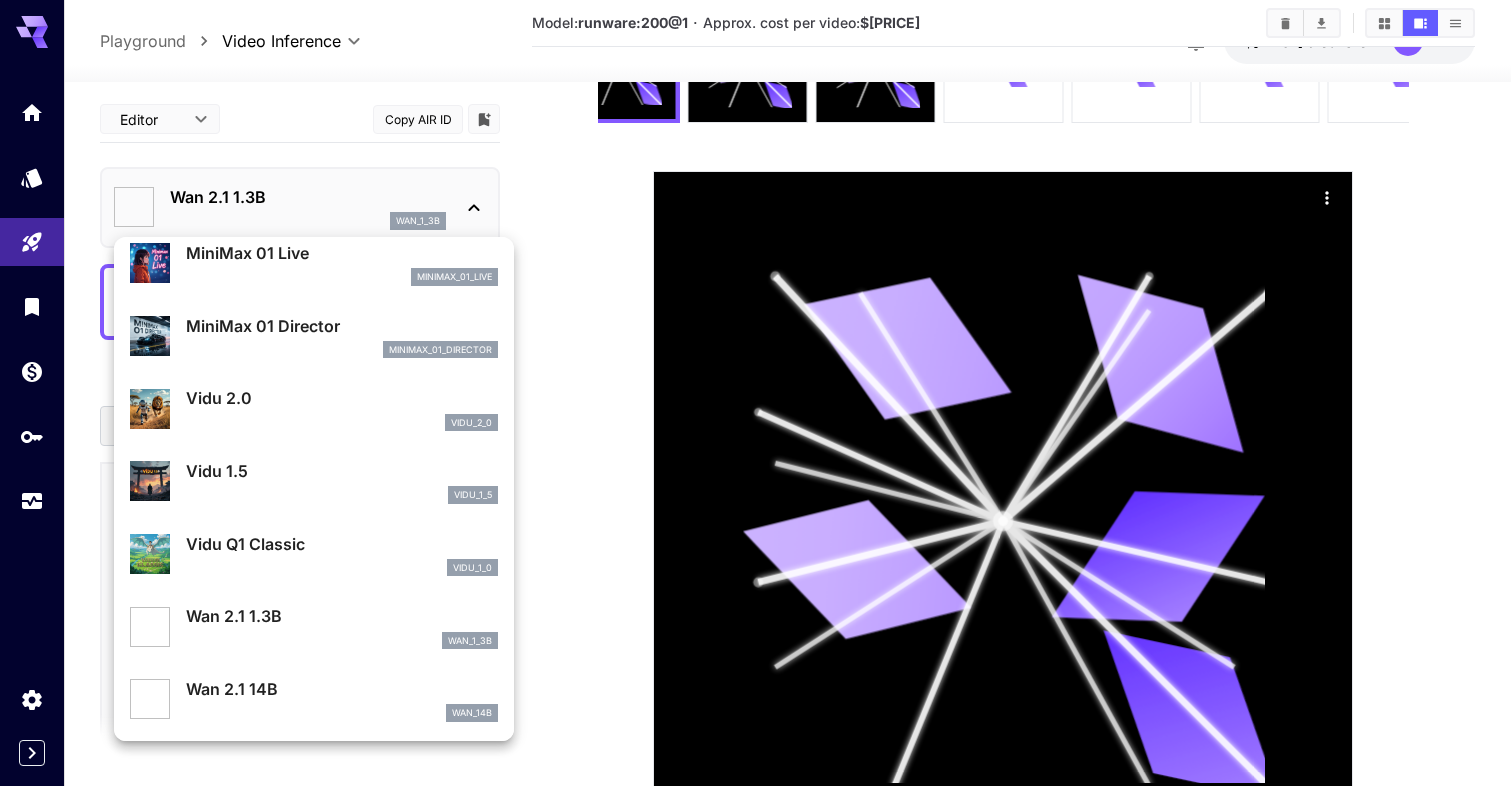 scroll, scrollTop: 1521, scrollLeft: 0, axis: vertical 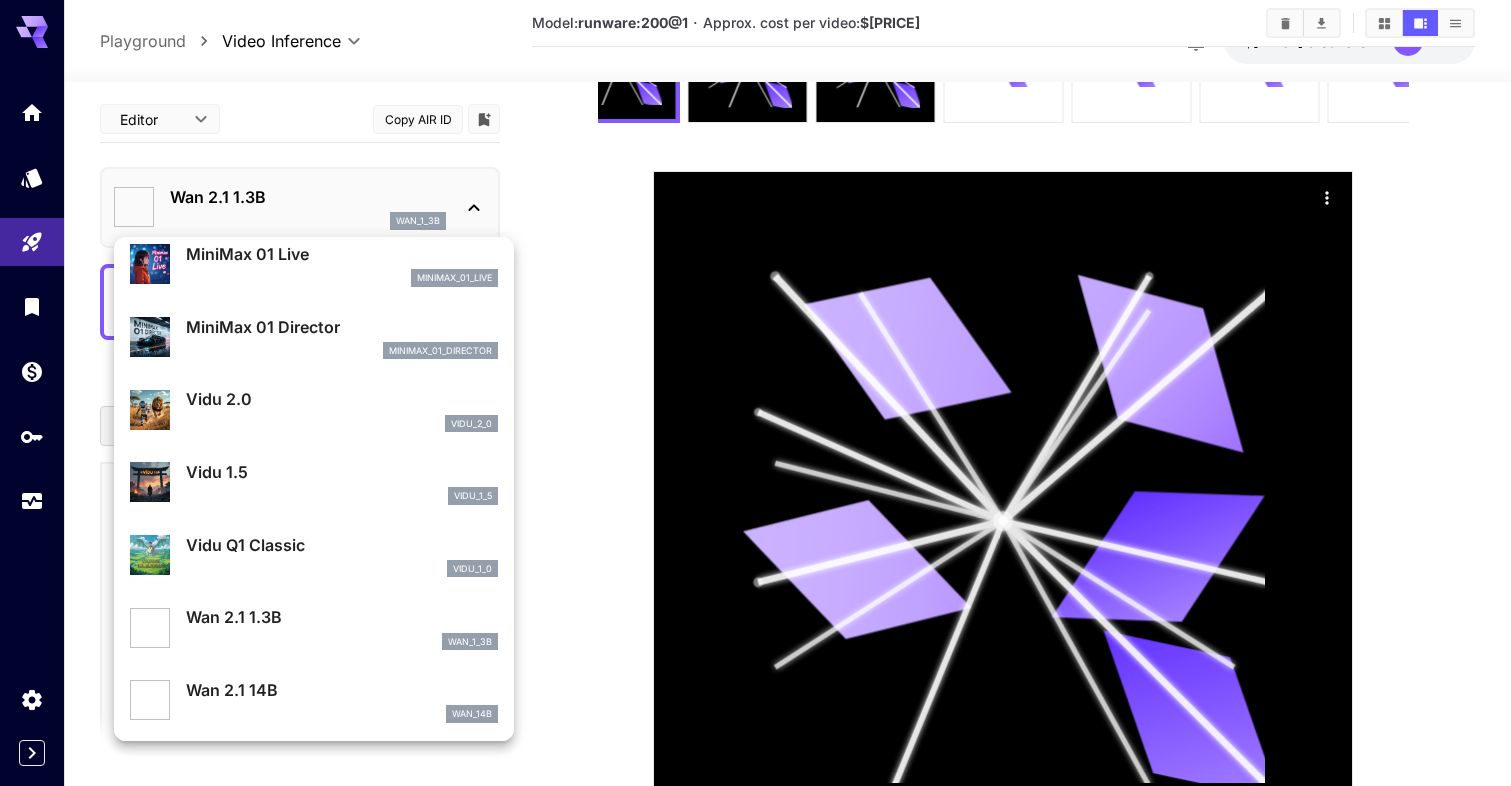 click on "Wan 2.1 14B" at bounding box center (342, 690) 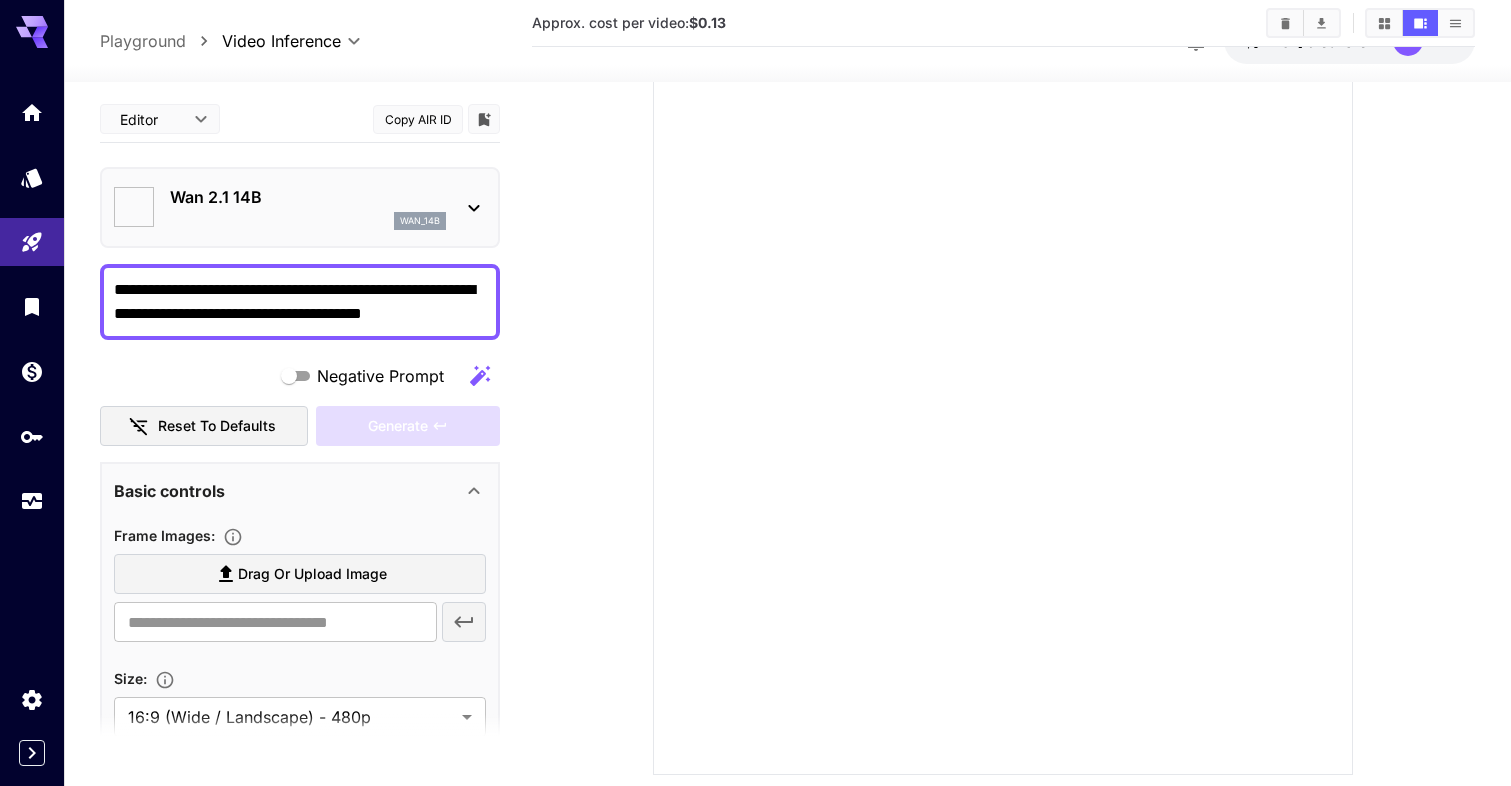 scroll, scrollTop: 0, scrollLeft: 0, axis: both 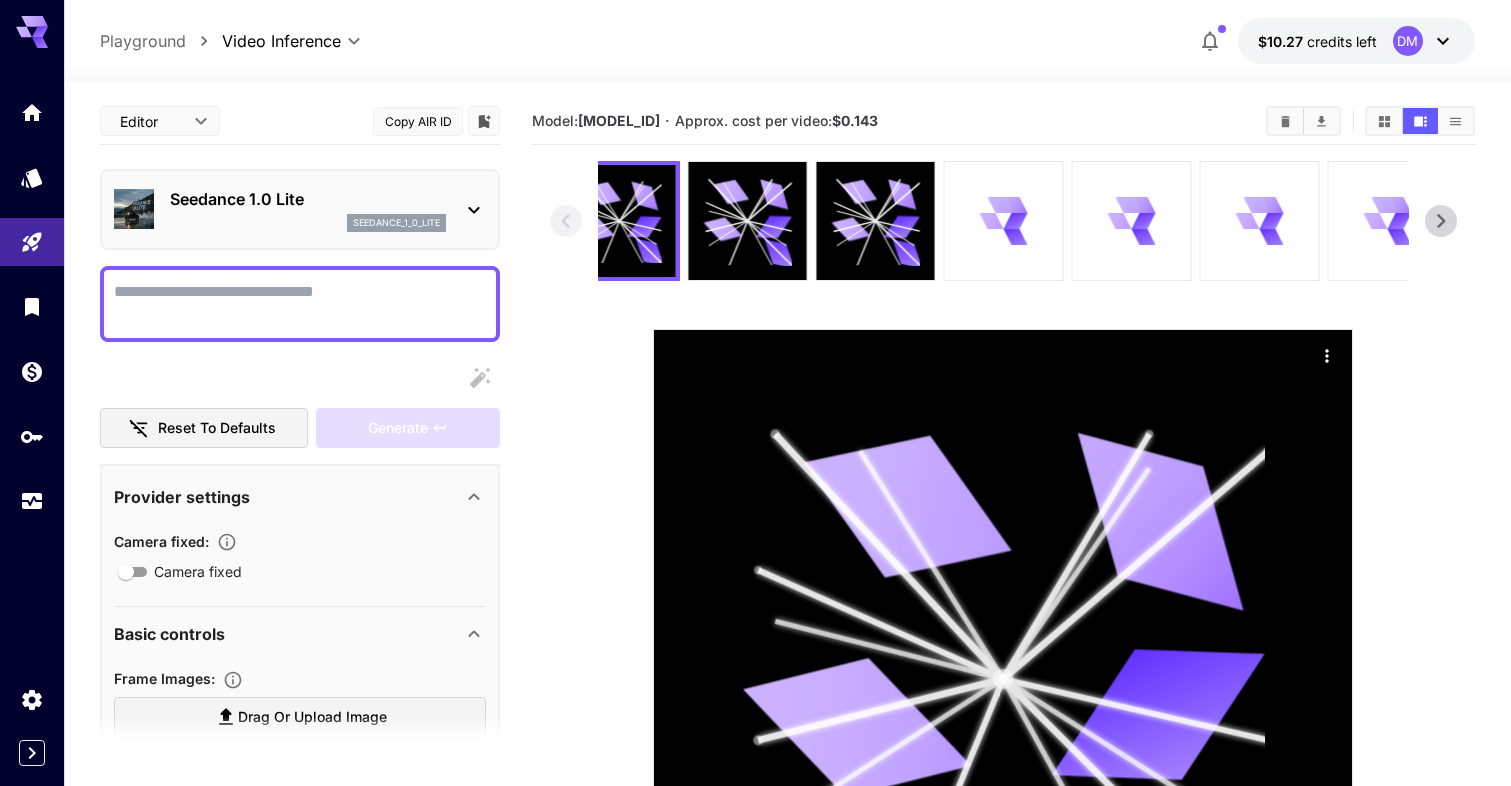 click on "seedance_1_0_lite" at bounding box center (308, 223) 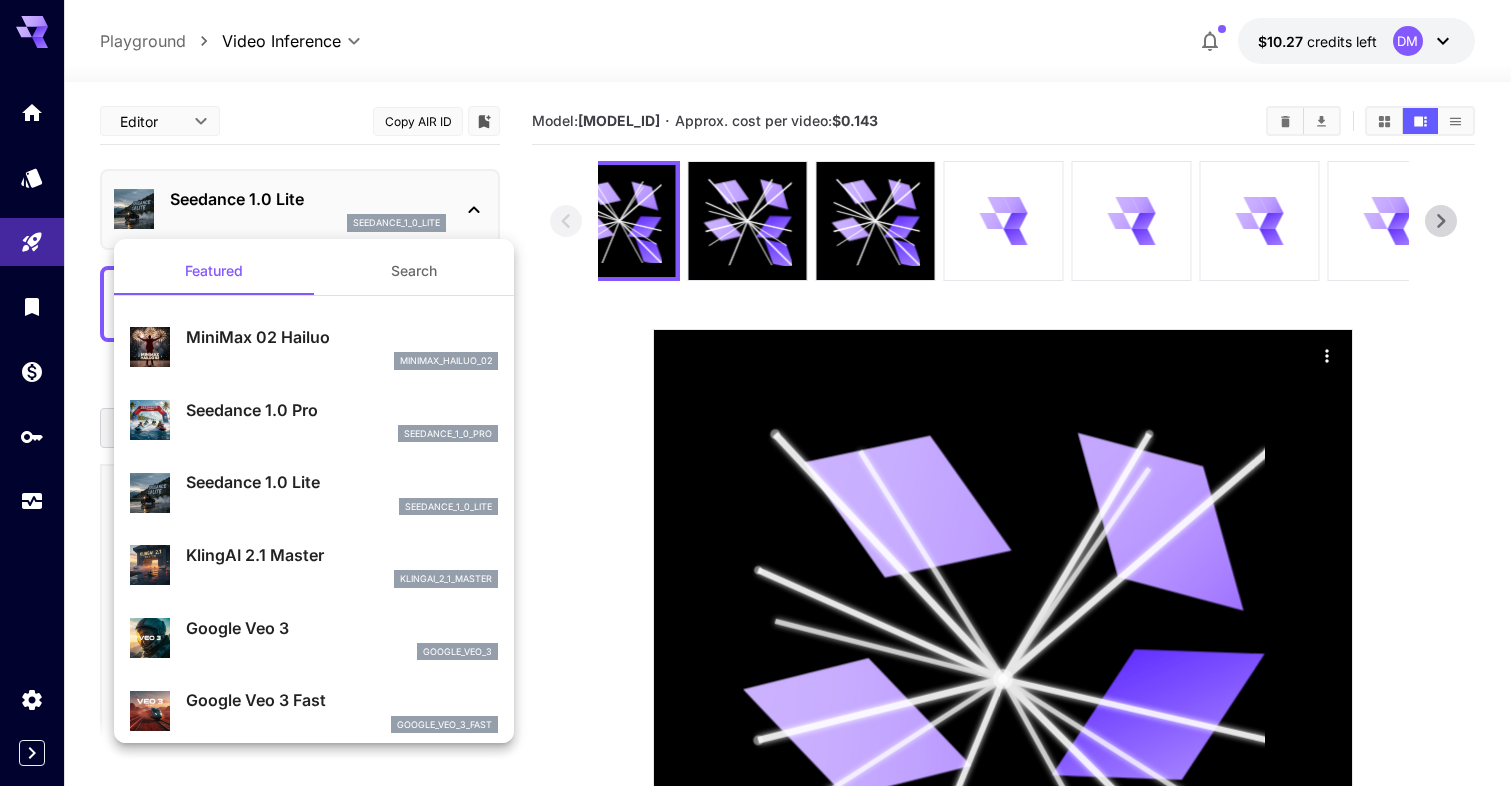 click on "MiniMax 02 Hailuo" at bounding box center (342, 337) 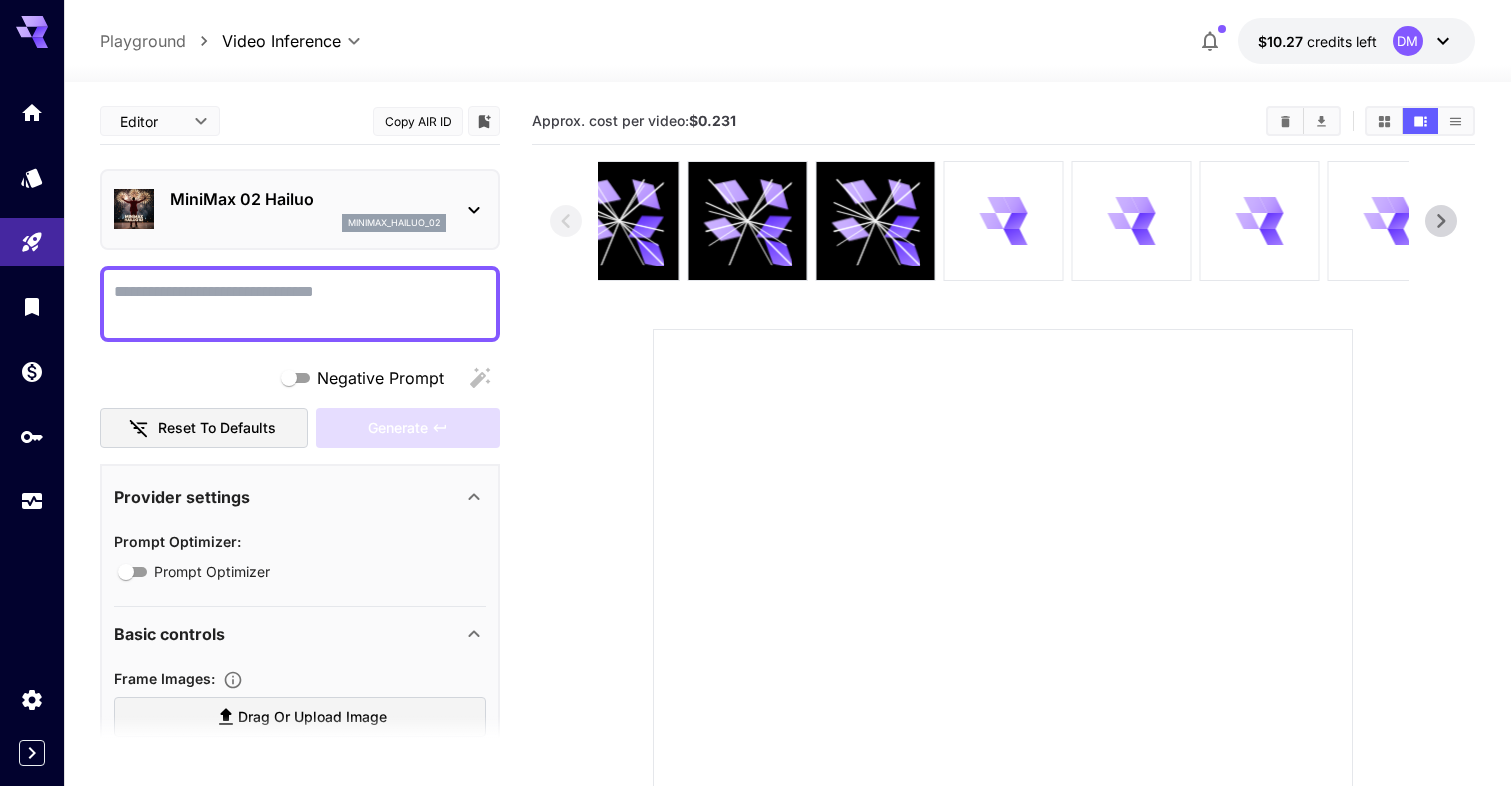 click on "minimax_hailuo_02" at bounding box center [308, 223] 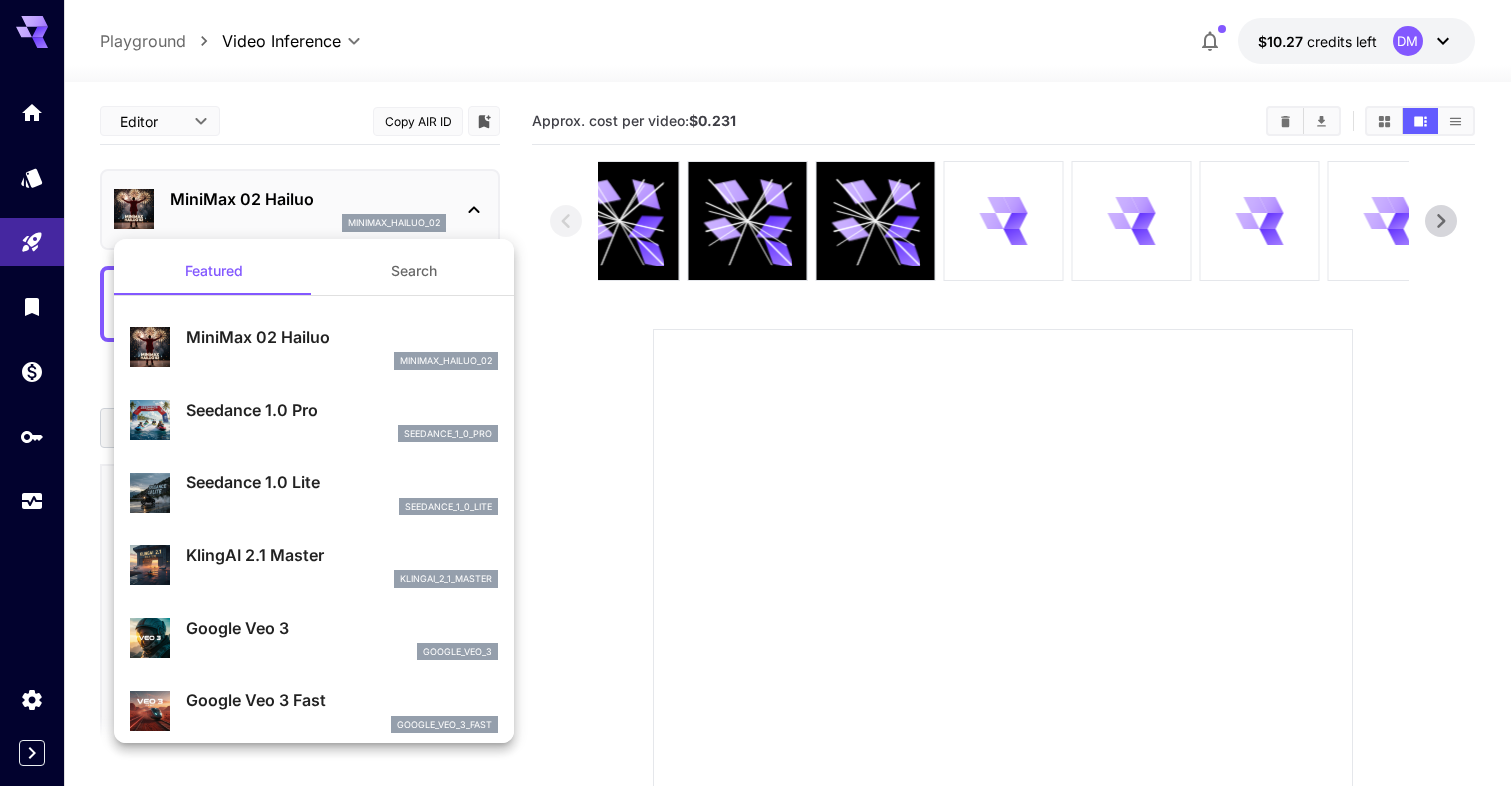 click on "Seedance 1.0 Pro" at bounding box center [342, 410] 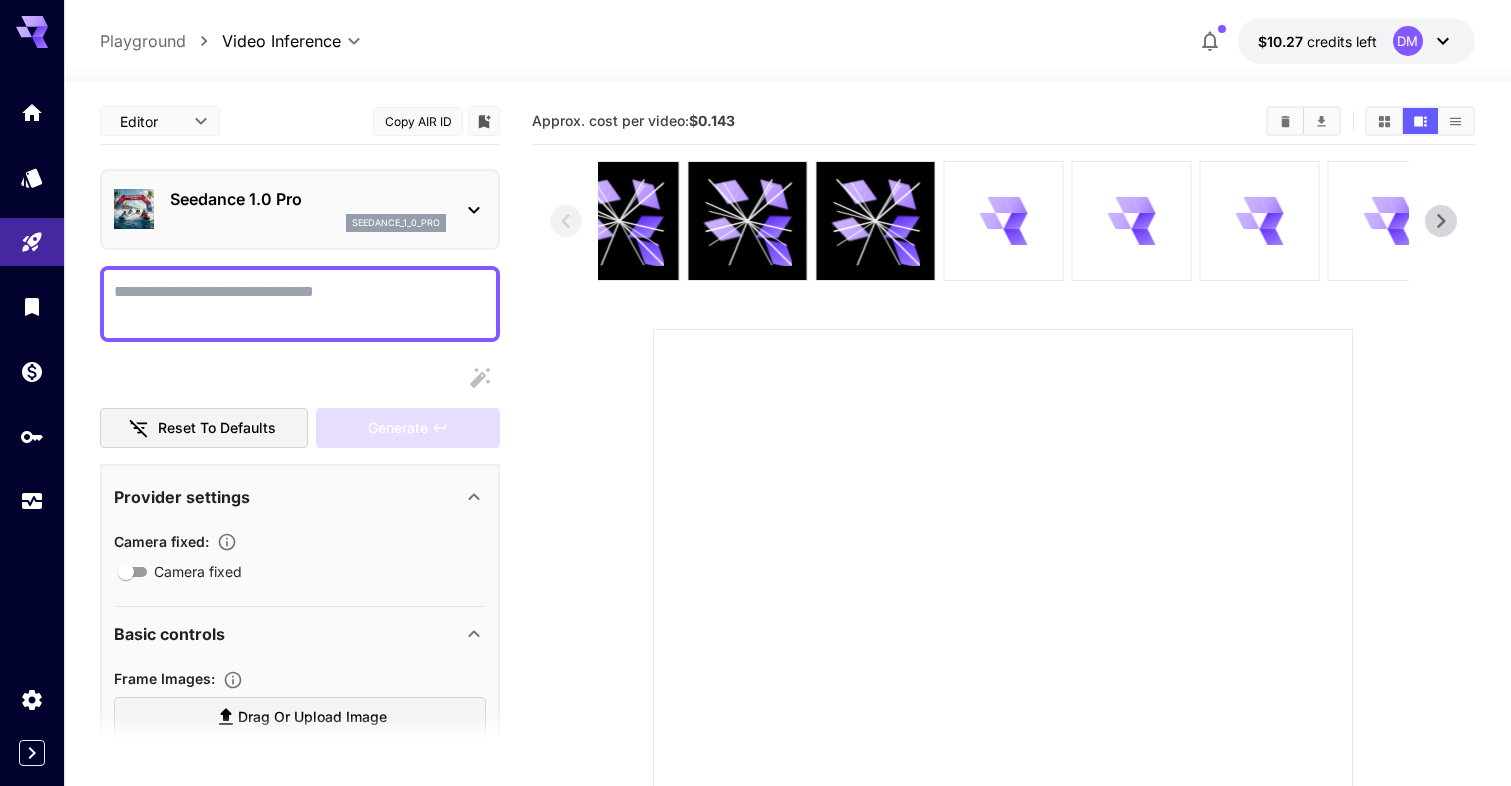 click on "seedance_1_0_pro" at bounding box center (308, 223) 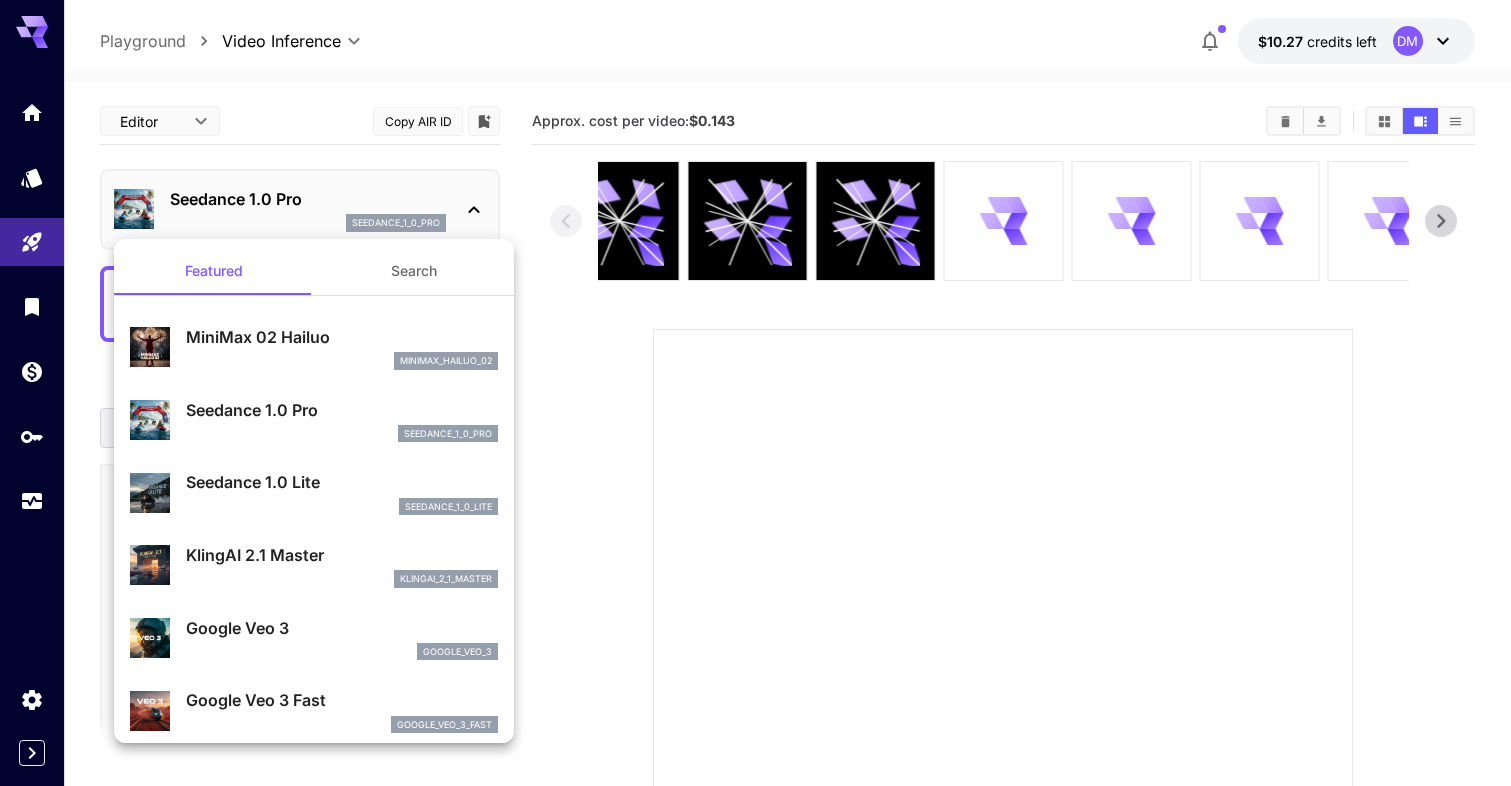 click on "Seedance 1.0 Lite" at bounding box center [342, 482] 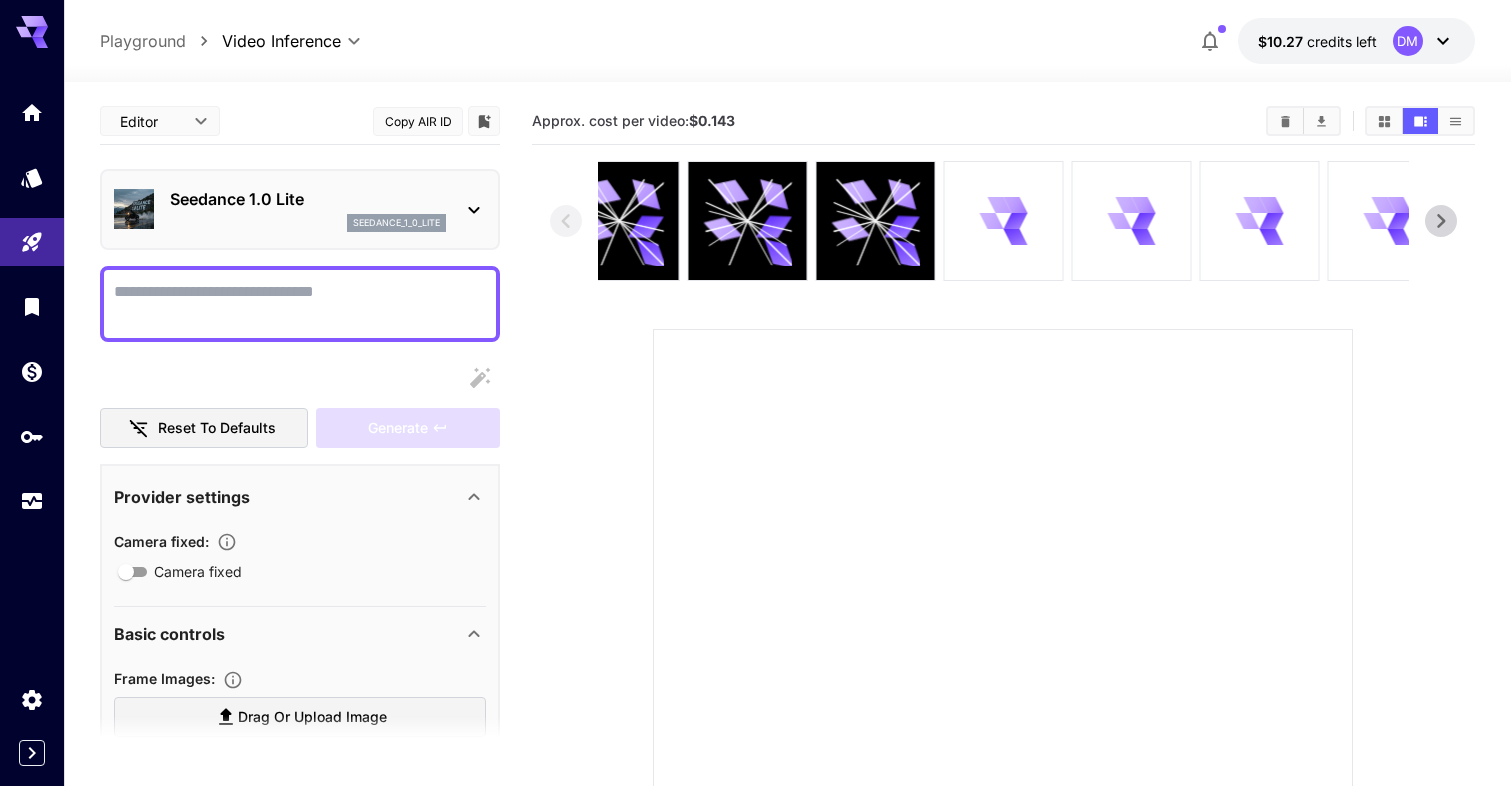 click on "Seedance 1.0 Lite" at bounding box center [308, 199] 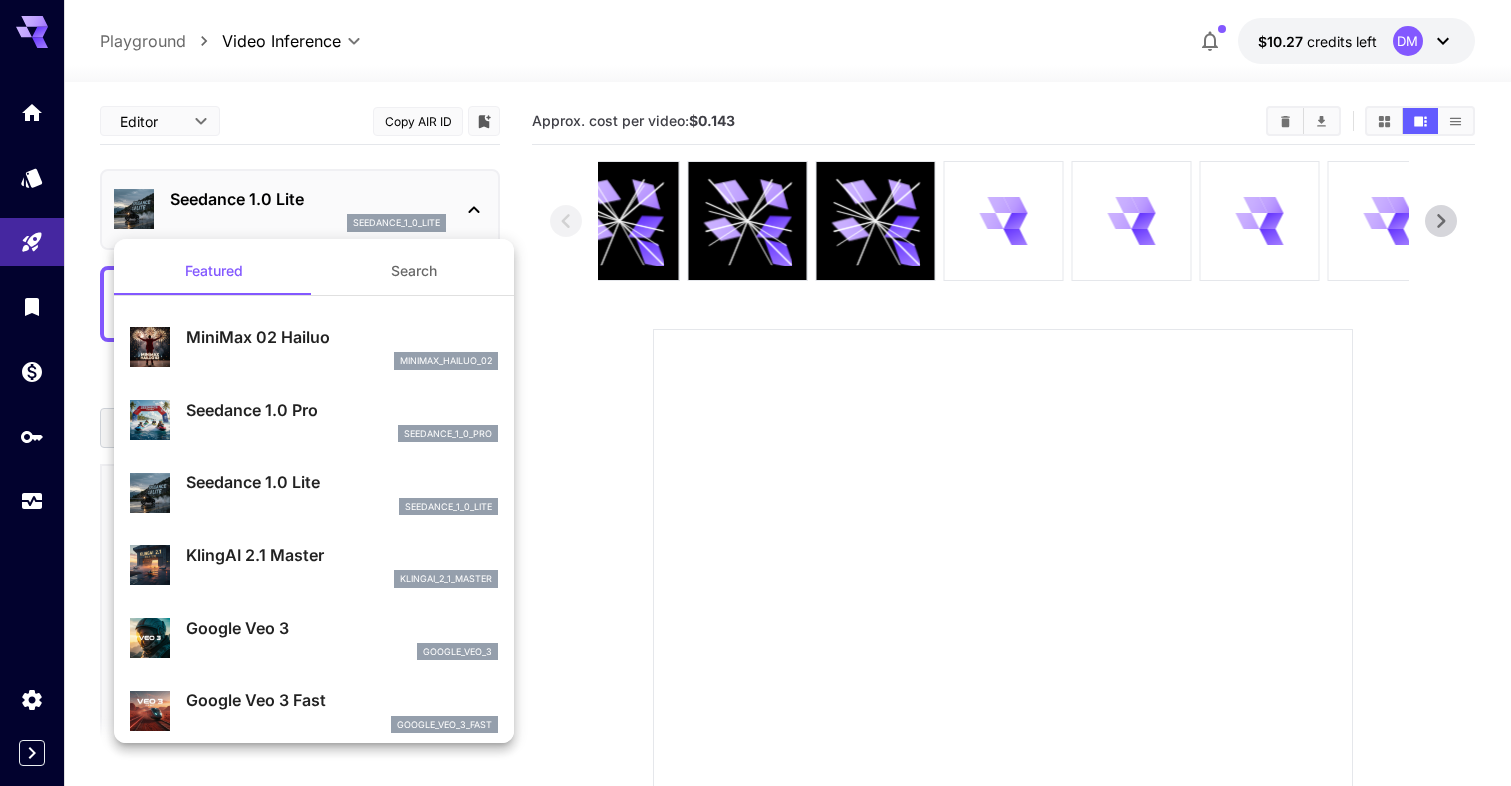 click on "klingai_2_1_master" at bounding box center (342, 579) 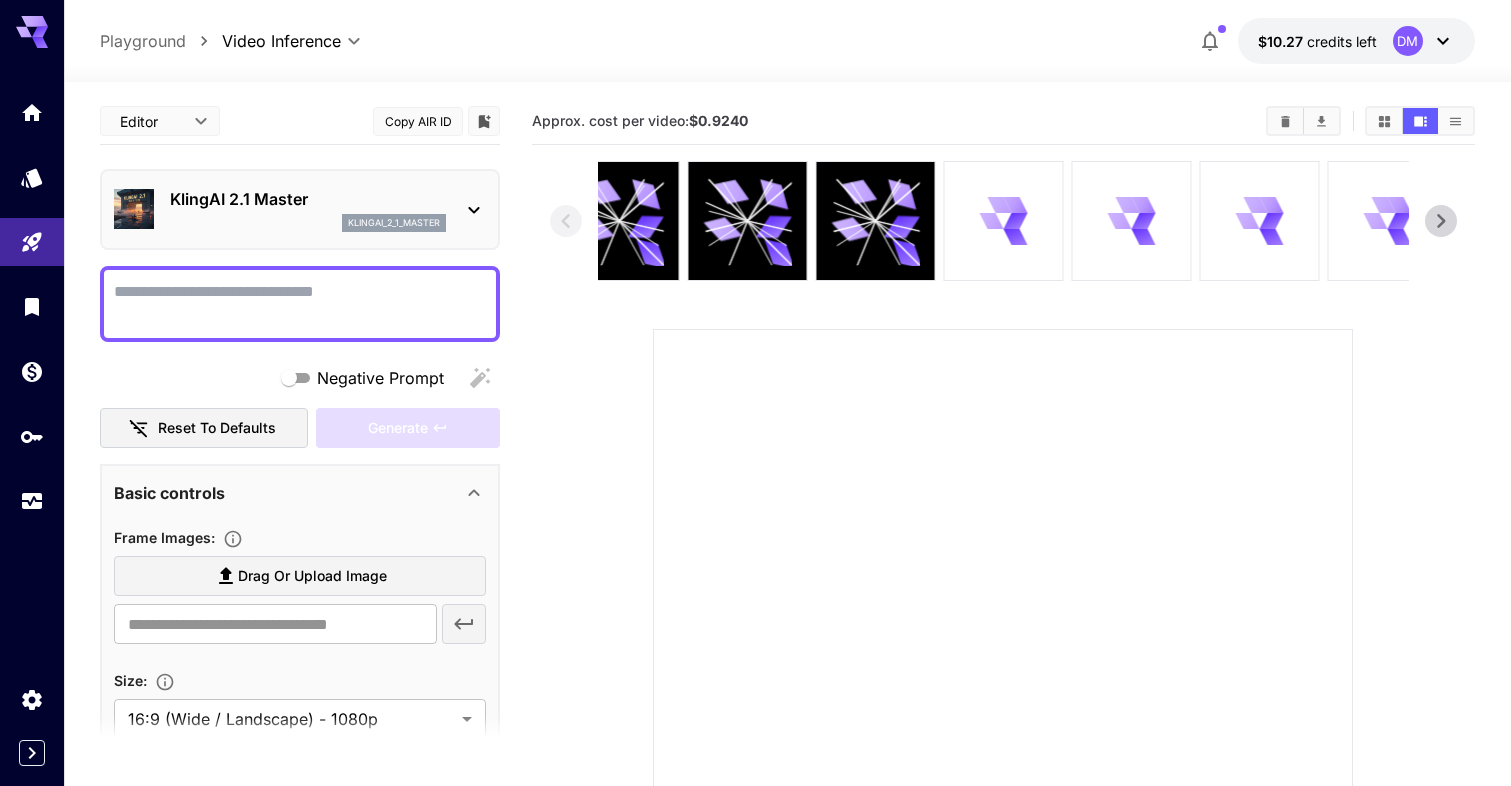 click on "klingai_2_1_master" at bounding box center (308, 223) 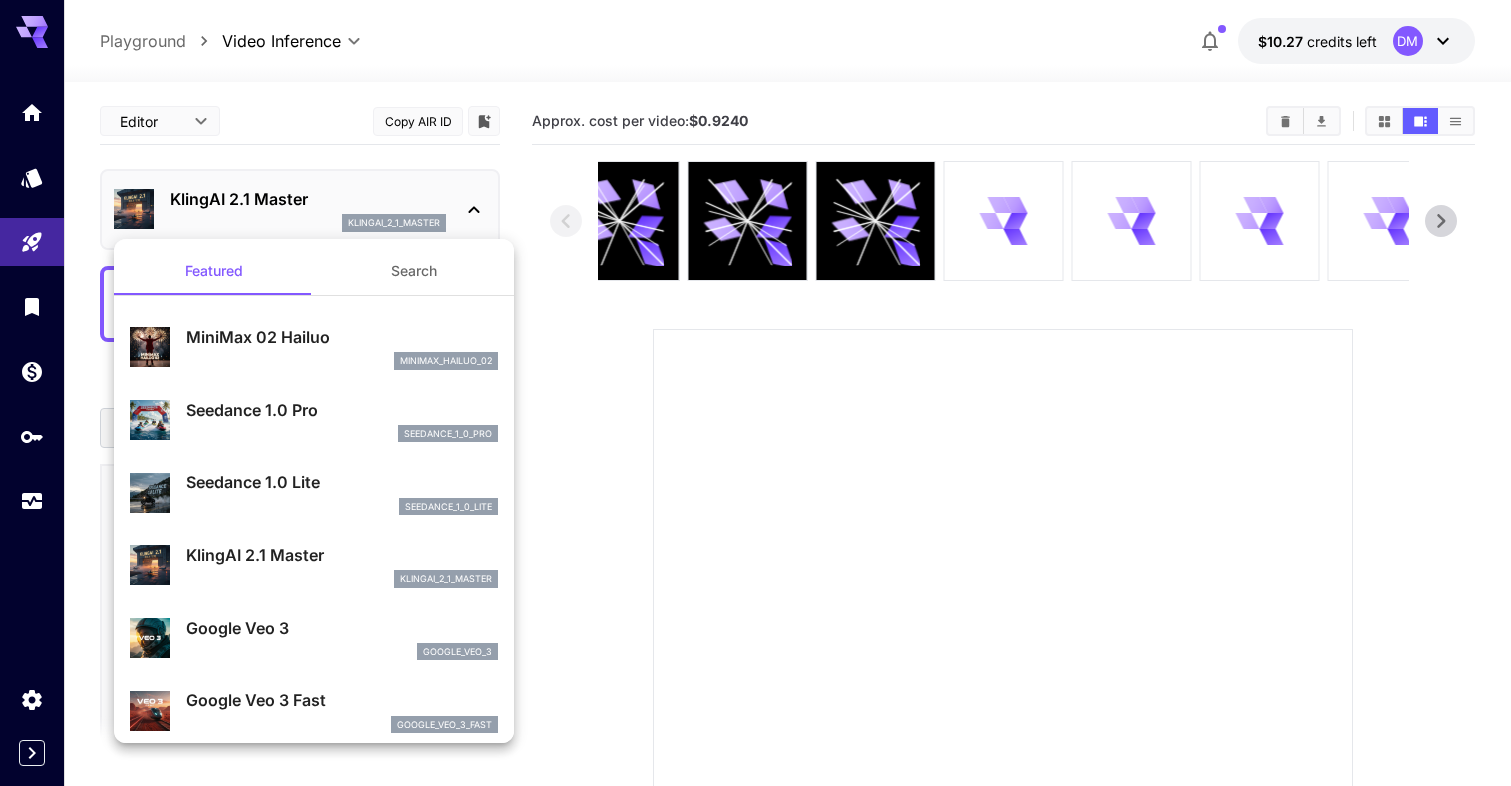 scroll, scrollTop: 98, scrollLeft: 0, axis: vertical 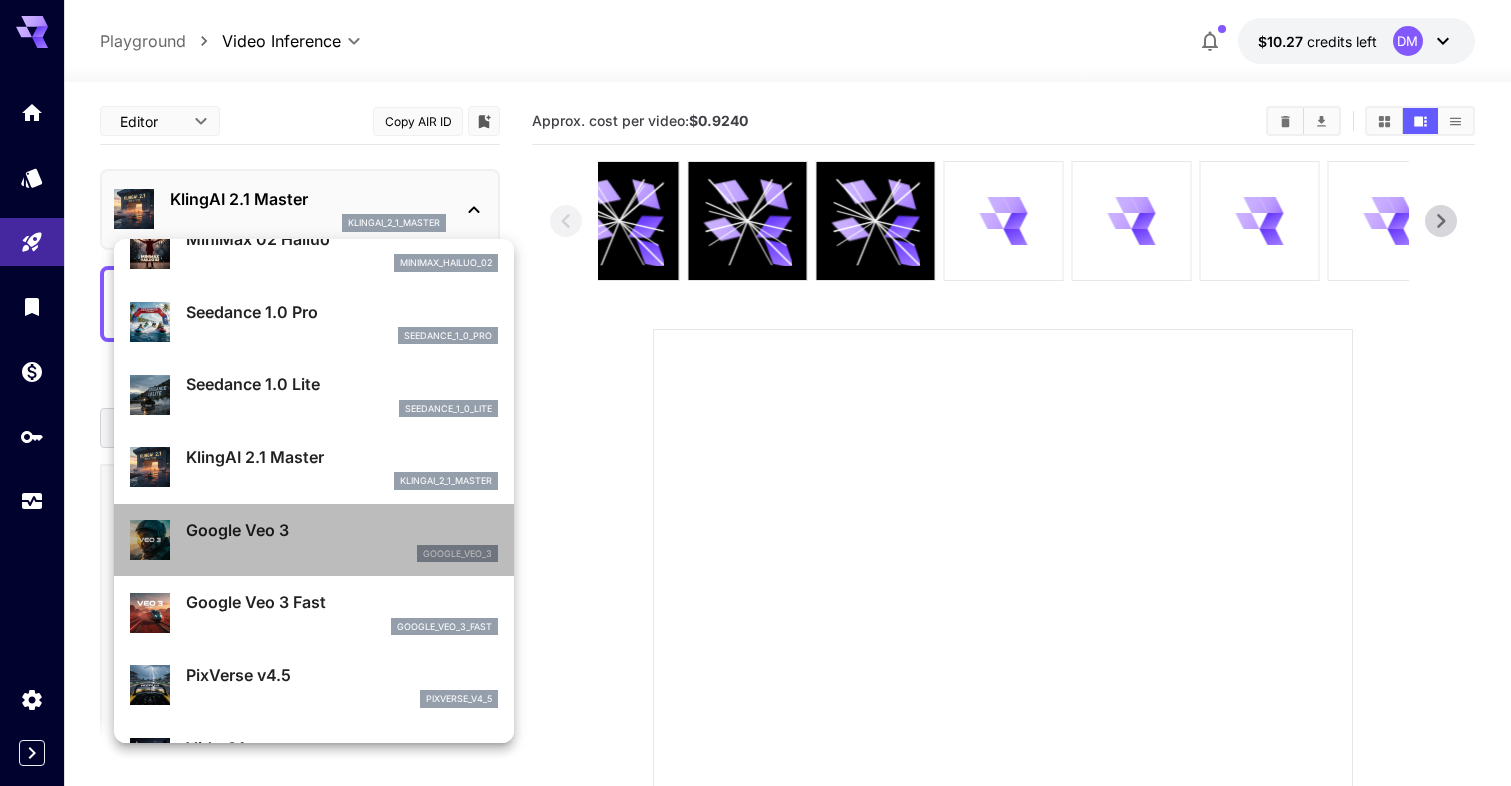 click on "Google Veo 3" at bounding box center [342, 530] 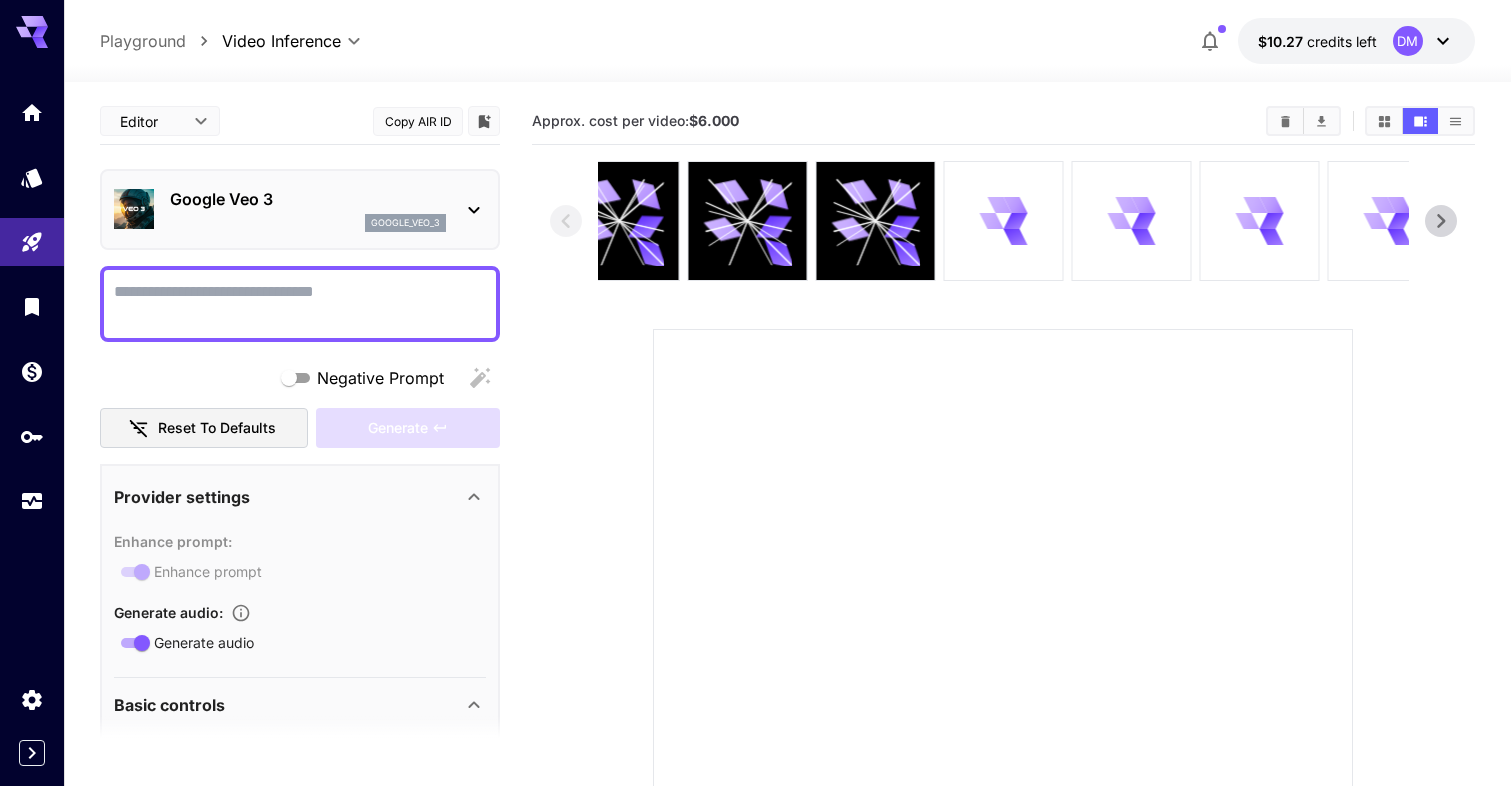 click on "google_veo_3" at bounding box center (308, 223) 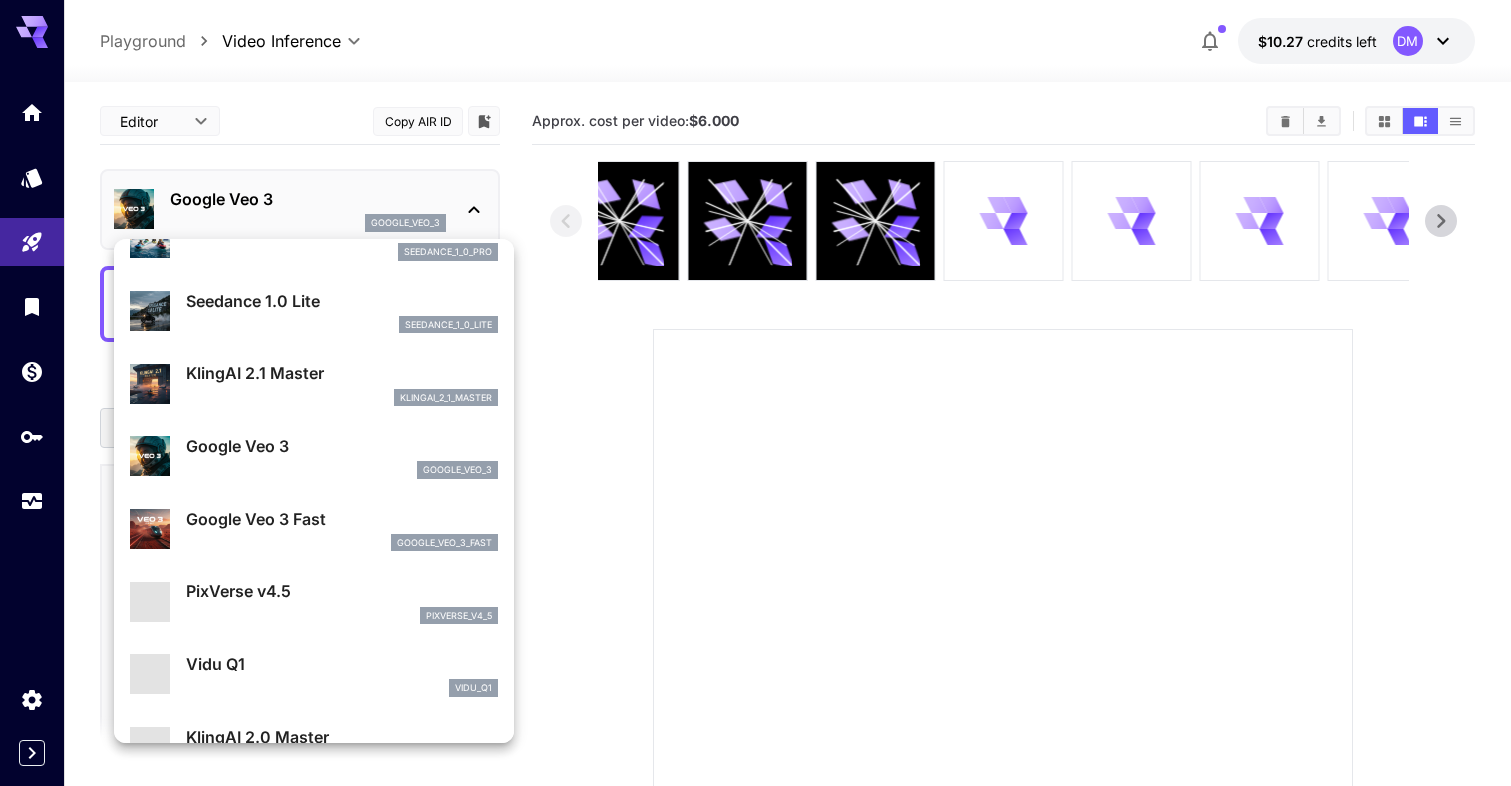 scroll, scrollTop: 227, scrollLeft: 0, axis: vertical 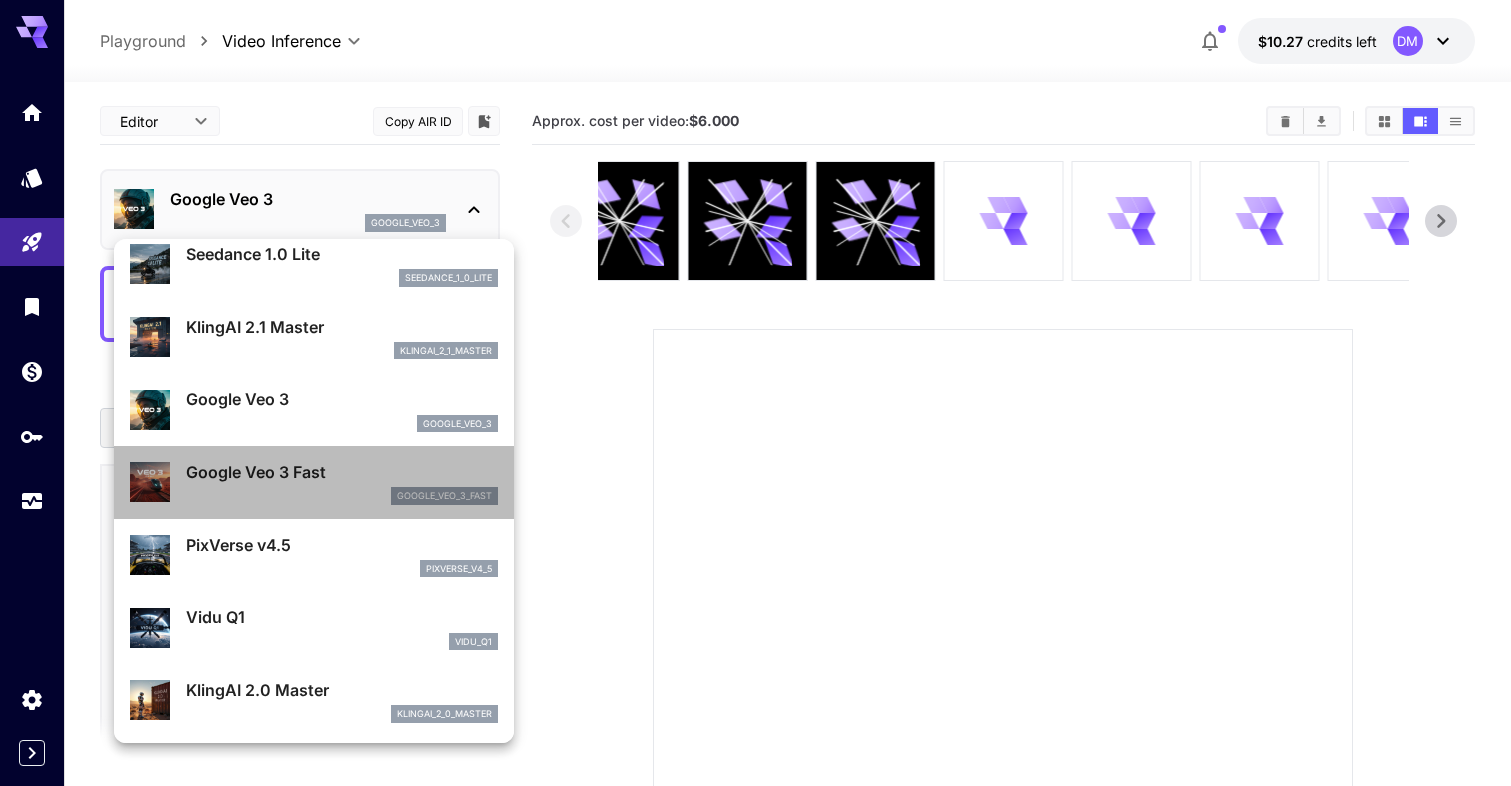 click on "Google Veo 3 Fast" at bounding box center (342, 472) 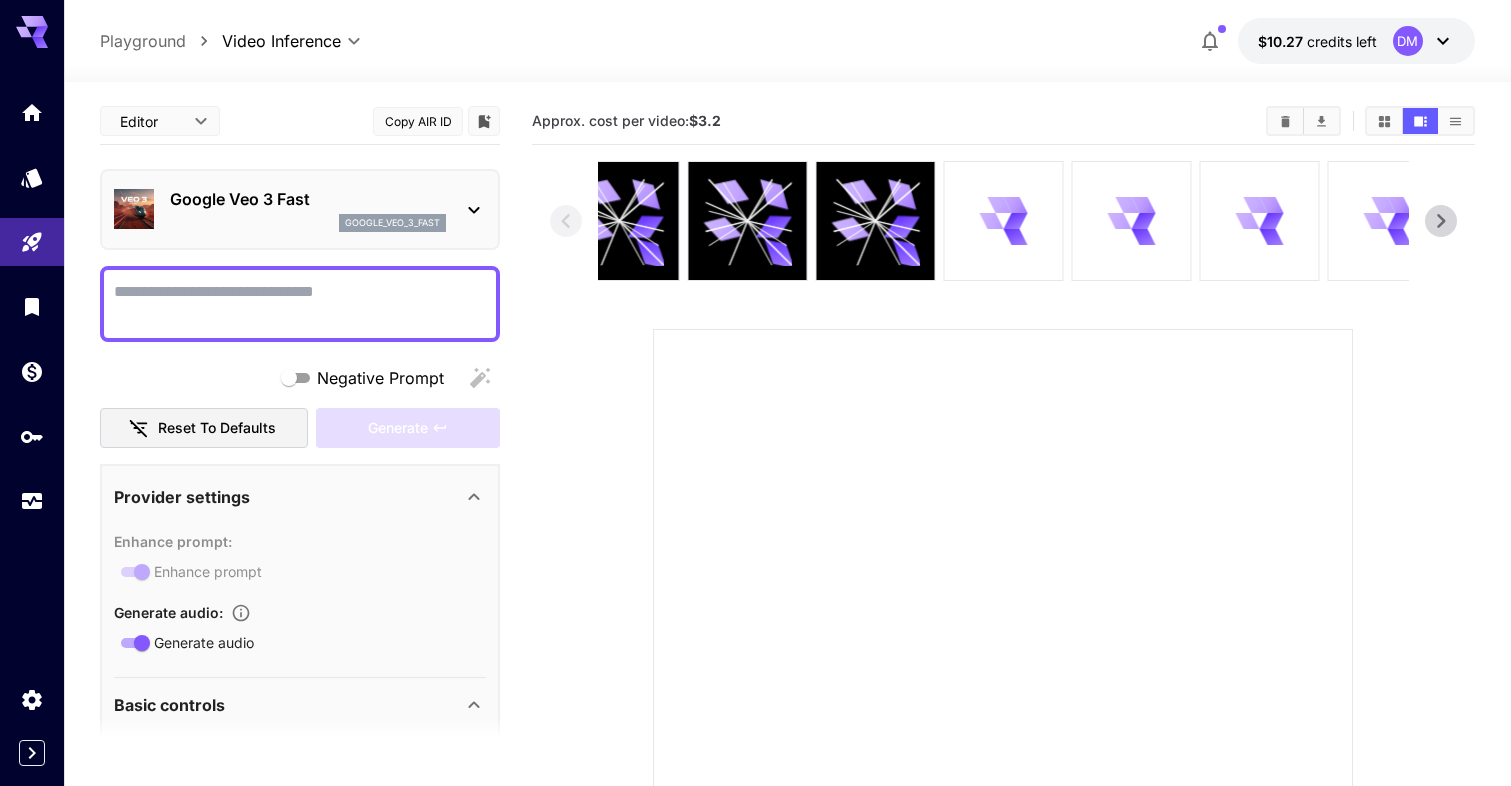 click on "Google Veo 3 Fast google_veo_3_fast" at bounding box center [308, 209] 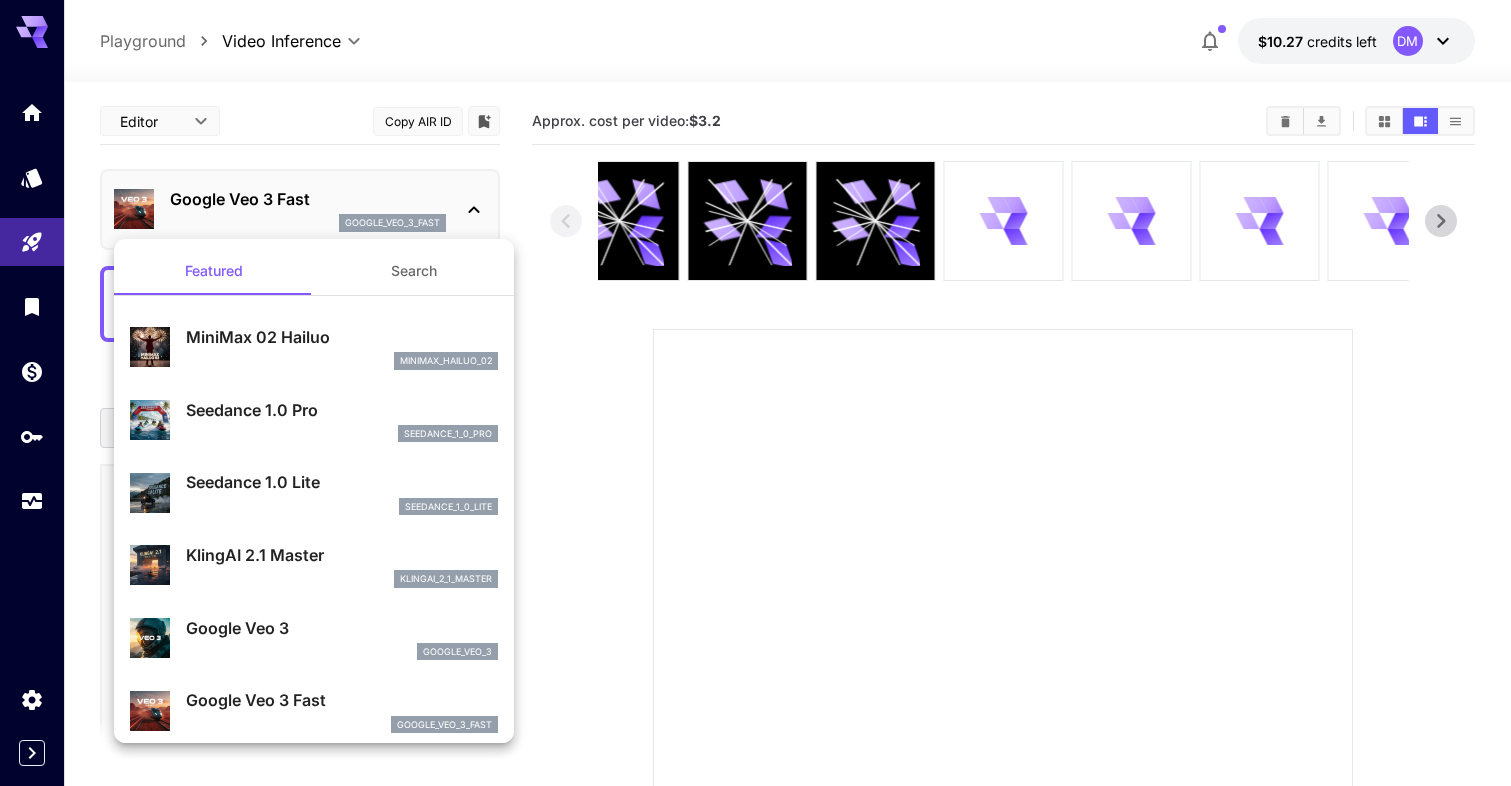 scroll, scrollTop: 133, scrollLeft: 0, axis: vertical 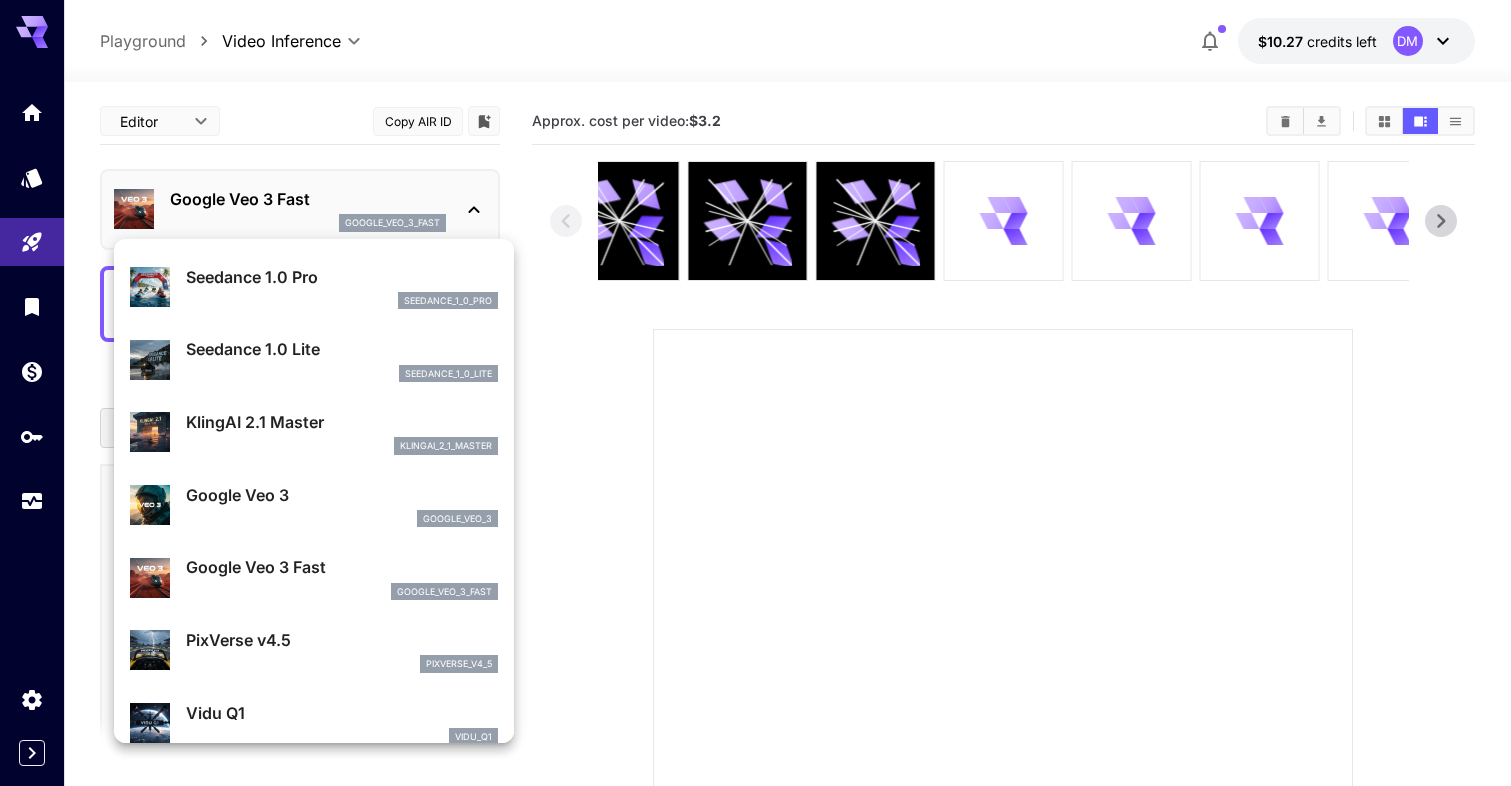 click on "PixVerse v4.5" at bounding box center (342, 640) 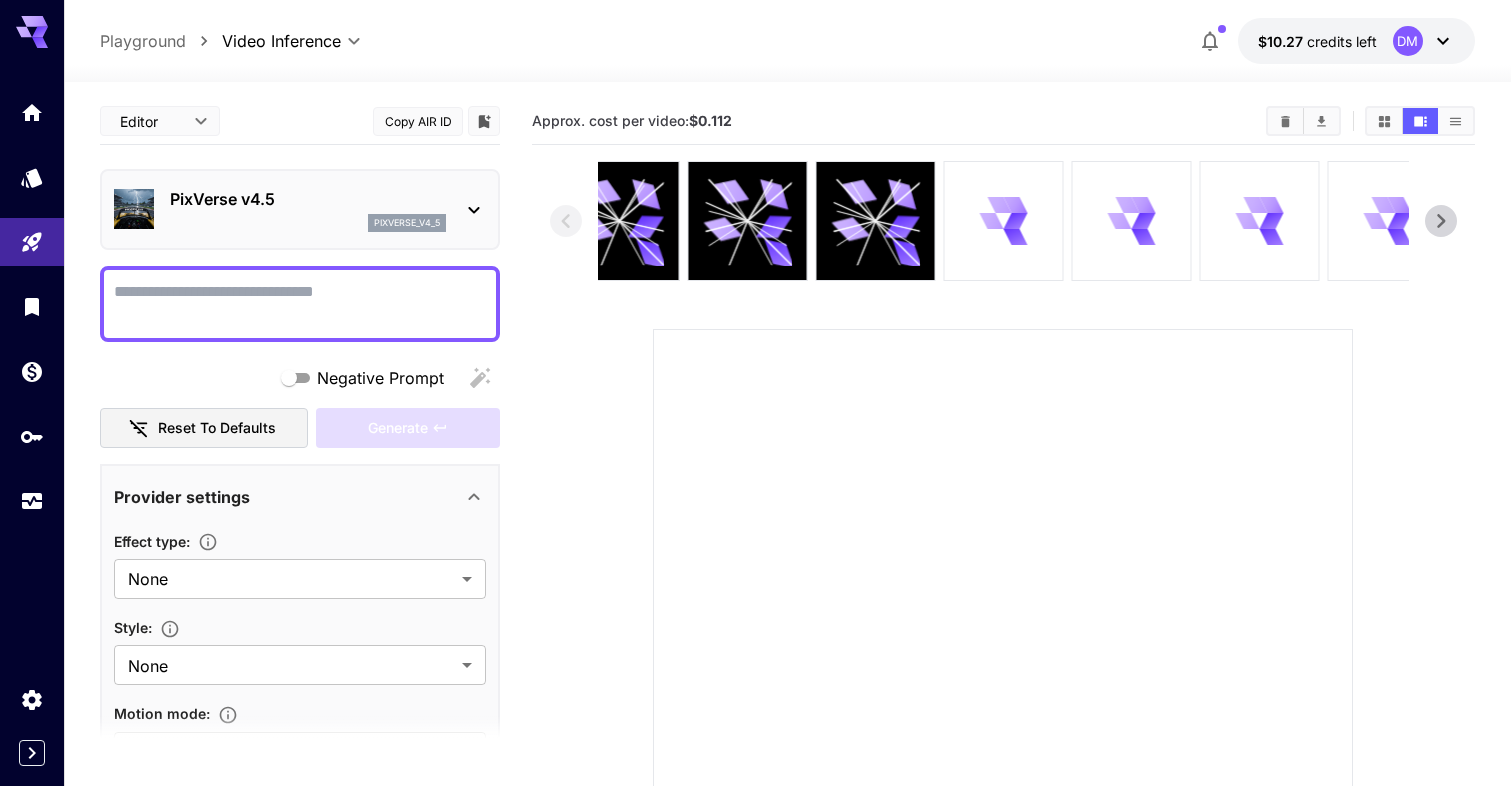 click on "pixverse_v4_5" at bounding box center (308, 223) 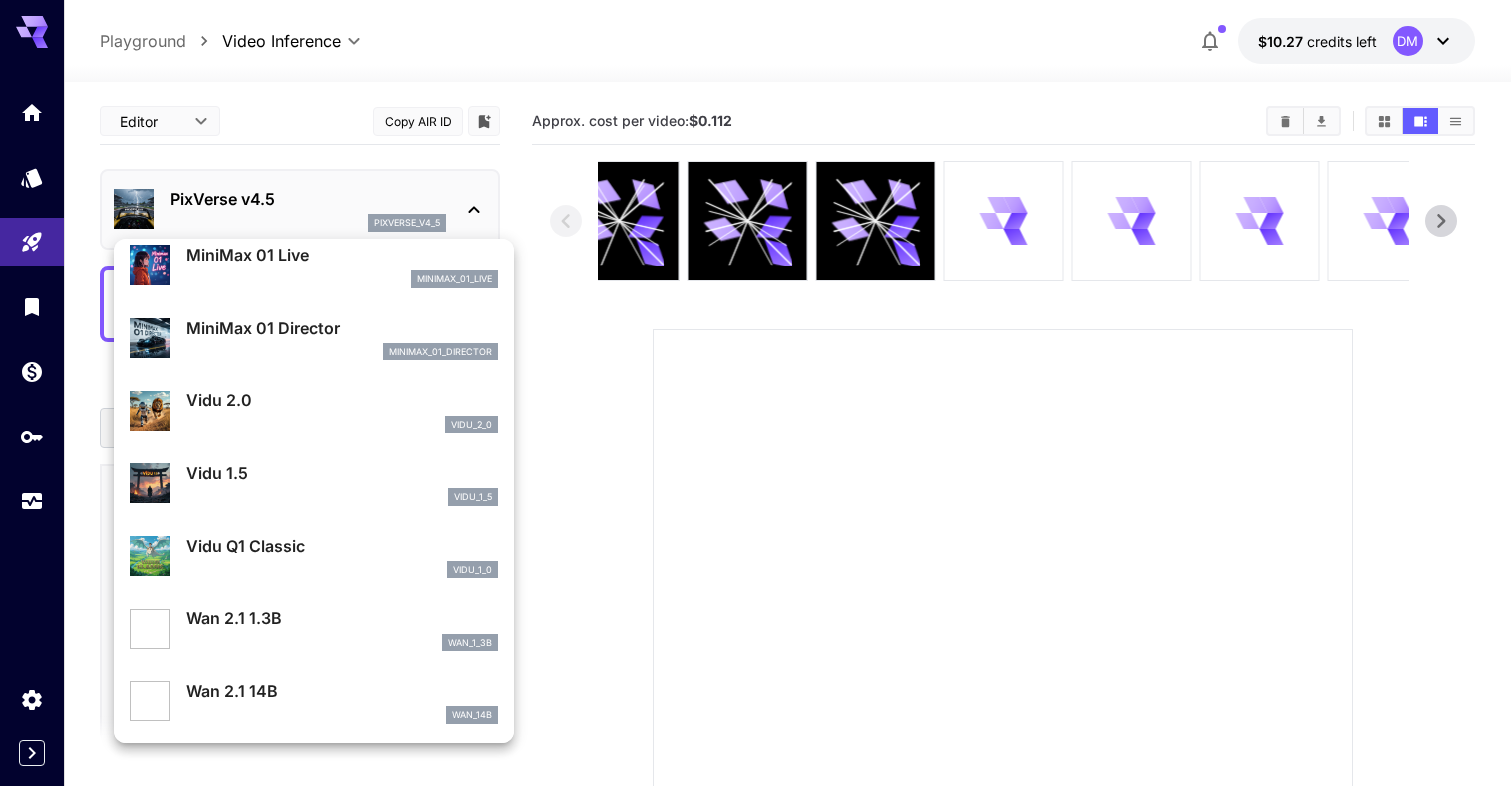 scroll, scrollTop: 1521, scrollLeft: 0, axis: vertical 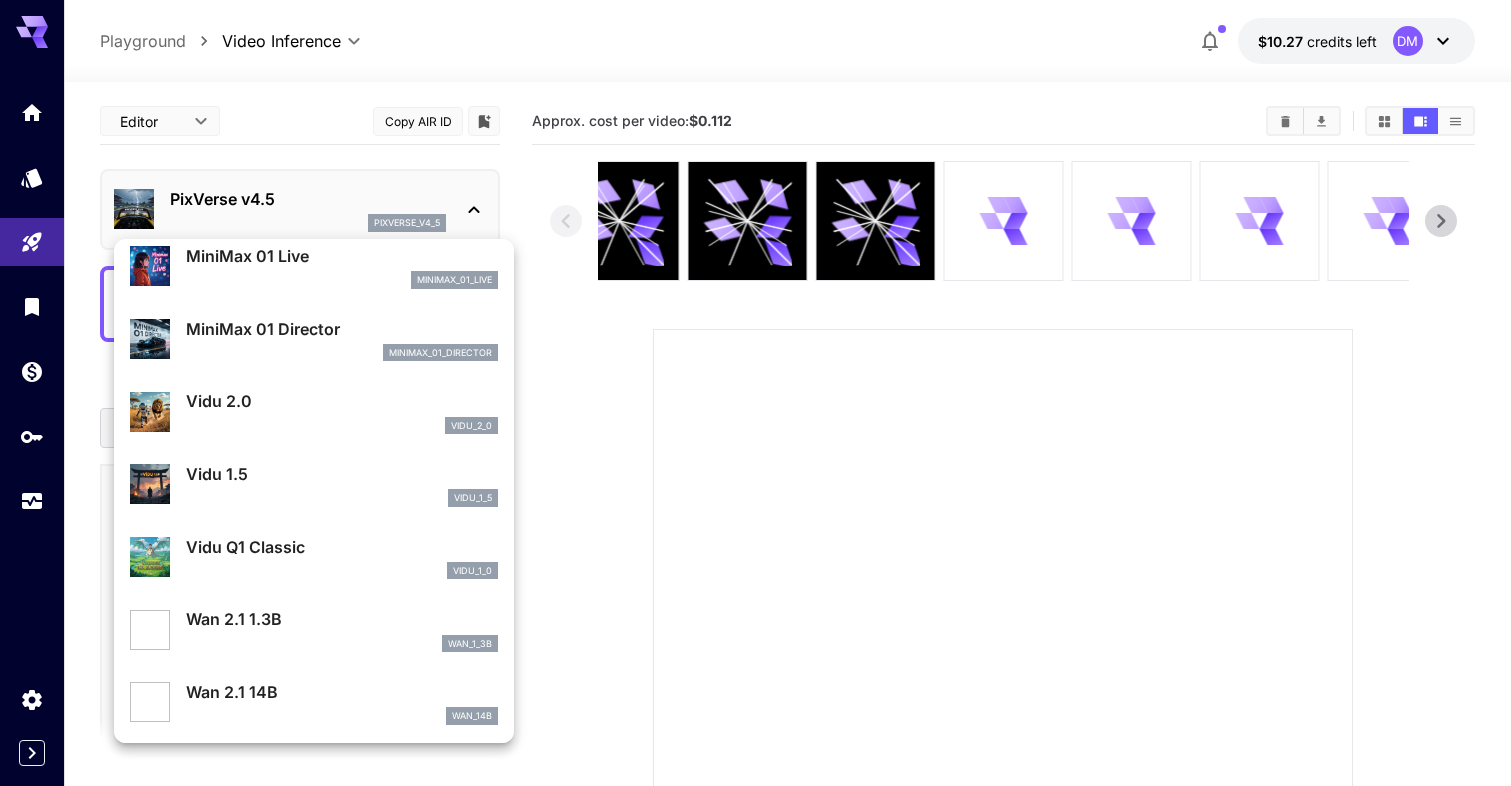 click on "Wan 2.1 14B" at bounding box center [342, 692] 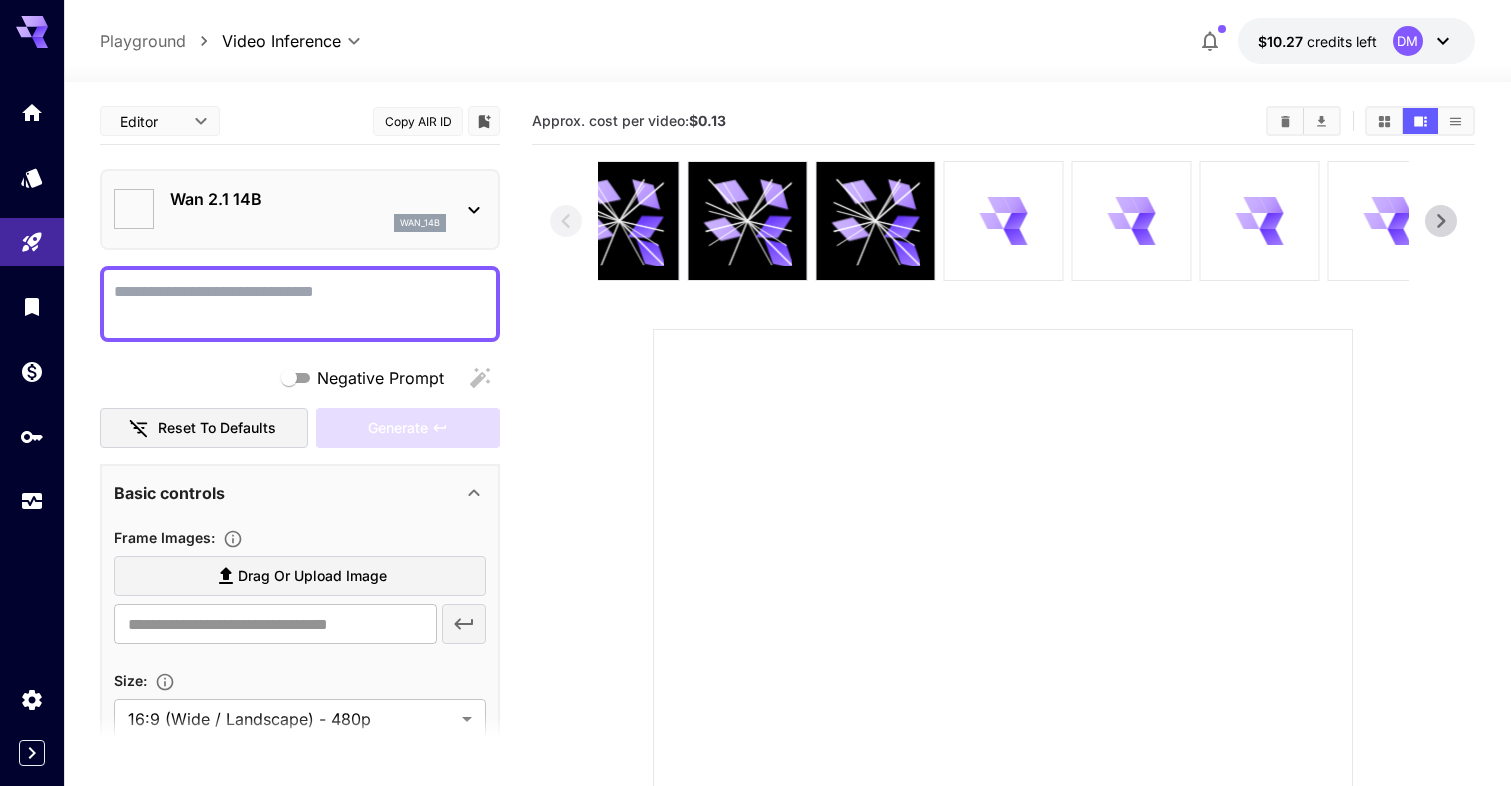 click on "Negative Prompt" at bounding box center [300, 304] 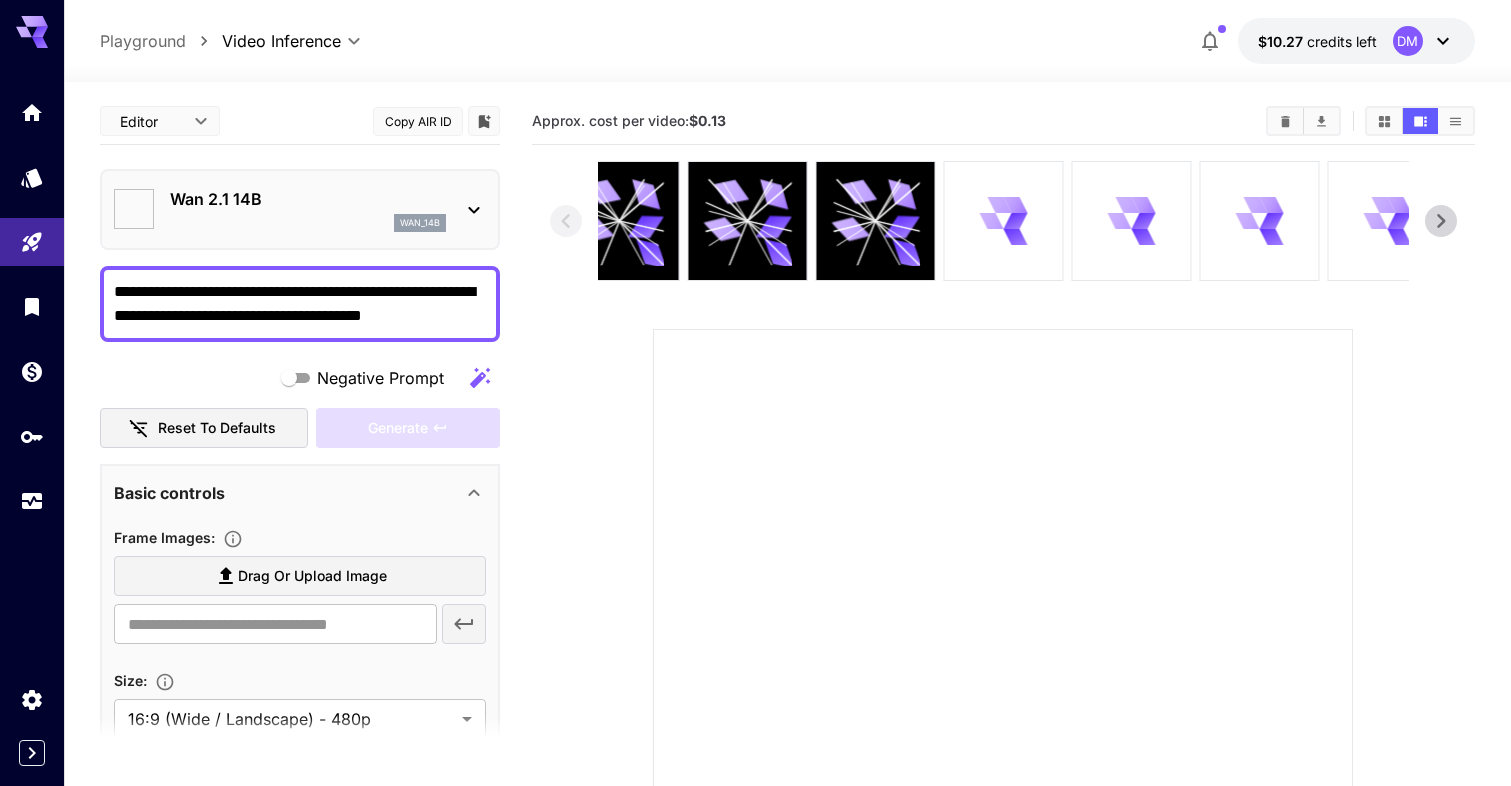 type on "**********" 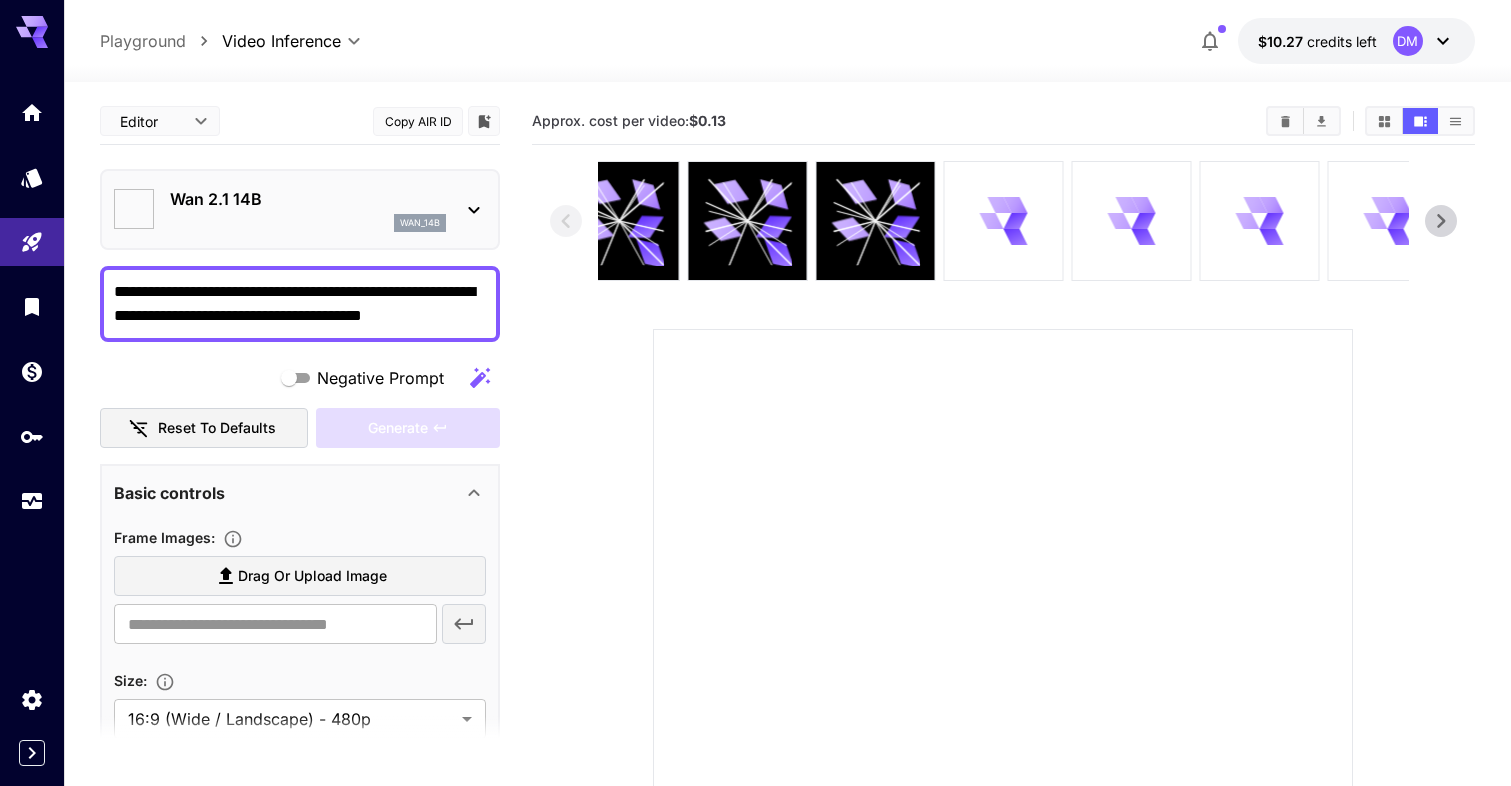 scroll, scrollTop: 0, scrollLeft: 0, axis: both 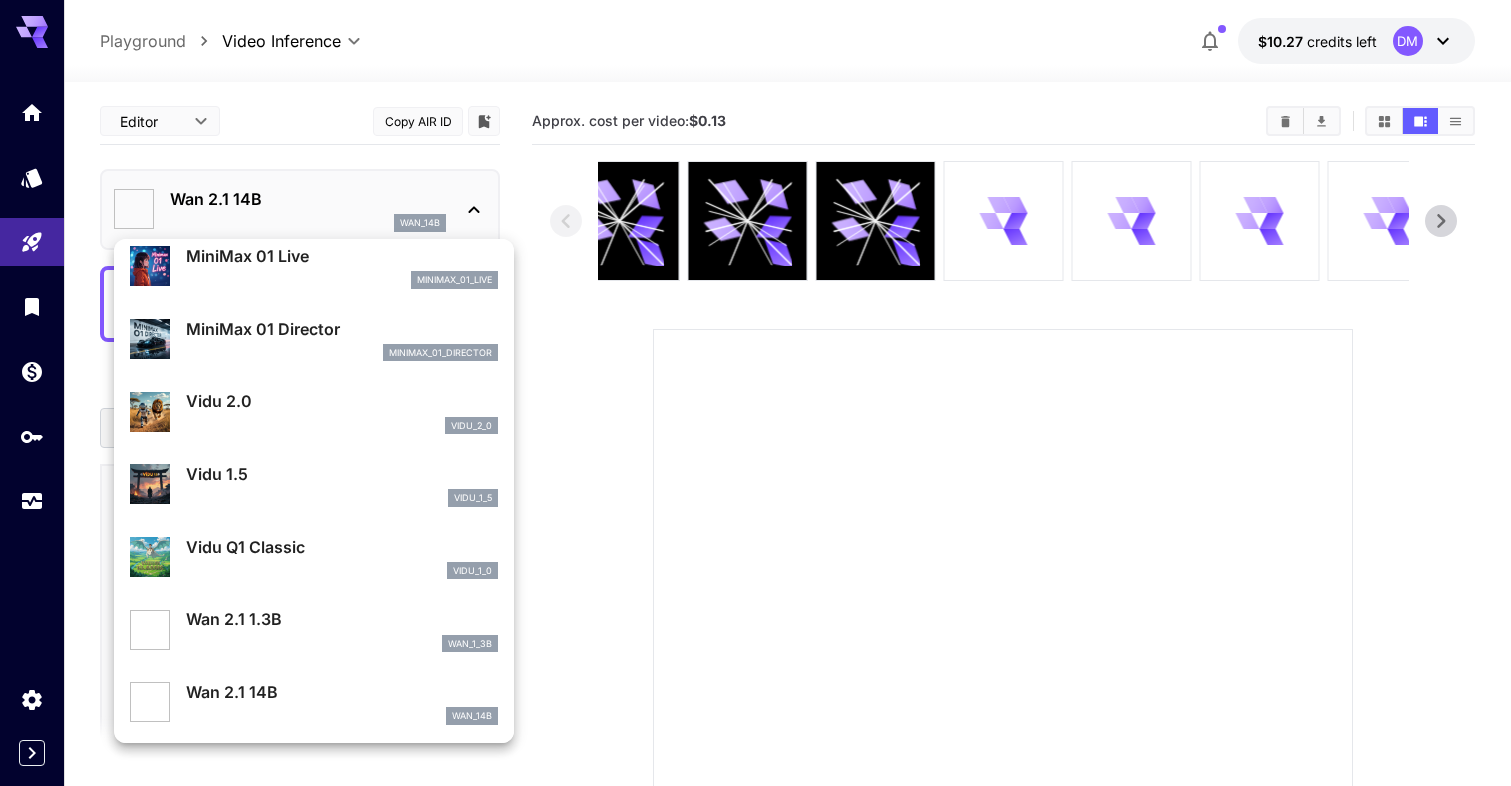 click on "Wan 2.1 1.3B" at bounding box center [342, 619] 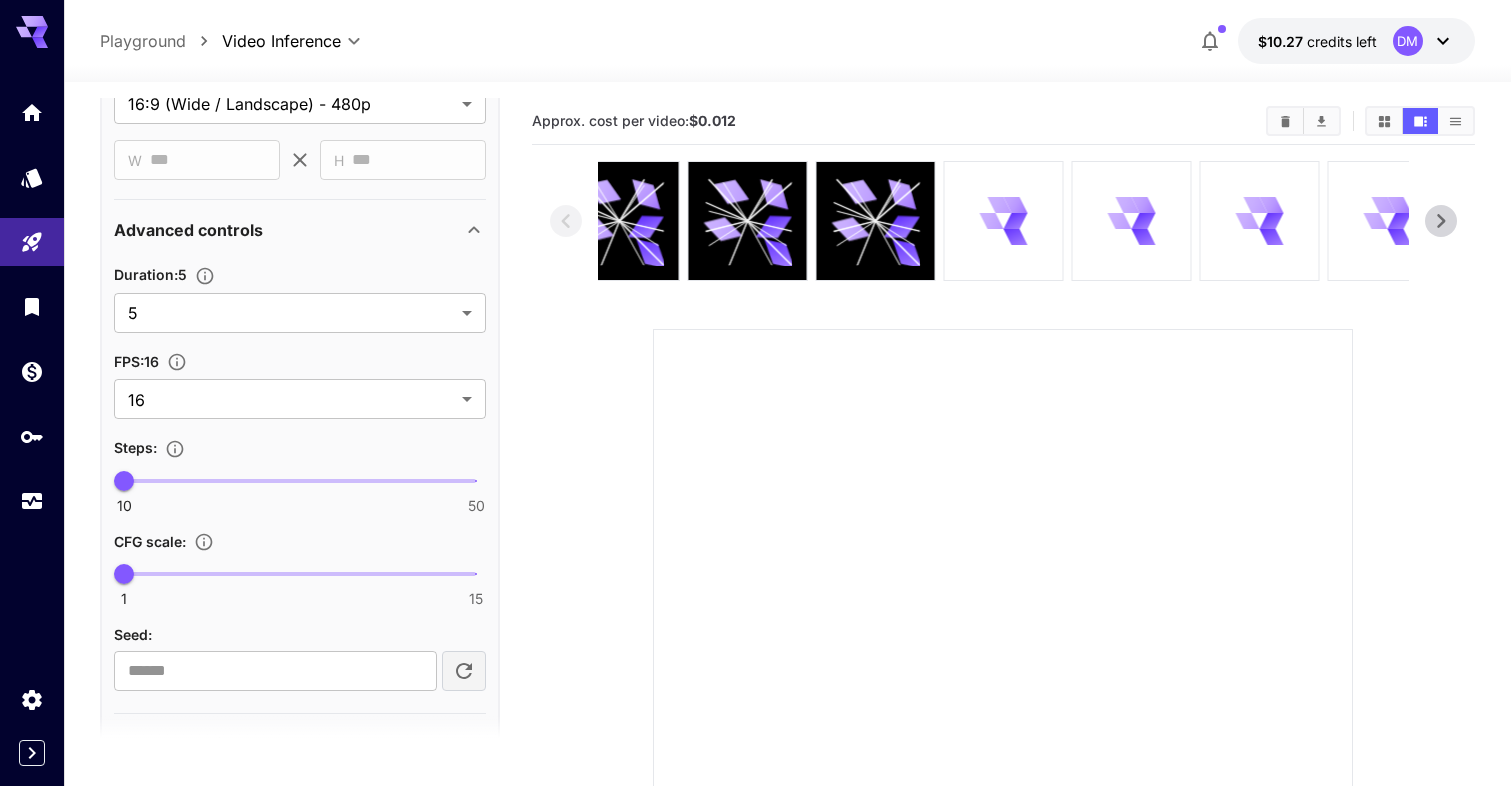 scroll, scrollTop: 532, scrollLeft: 0, axis: vertical 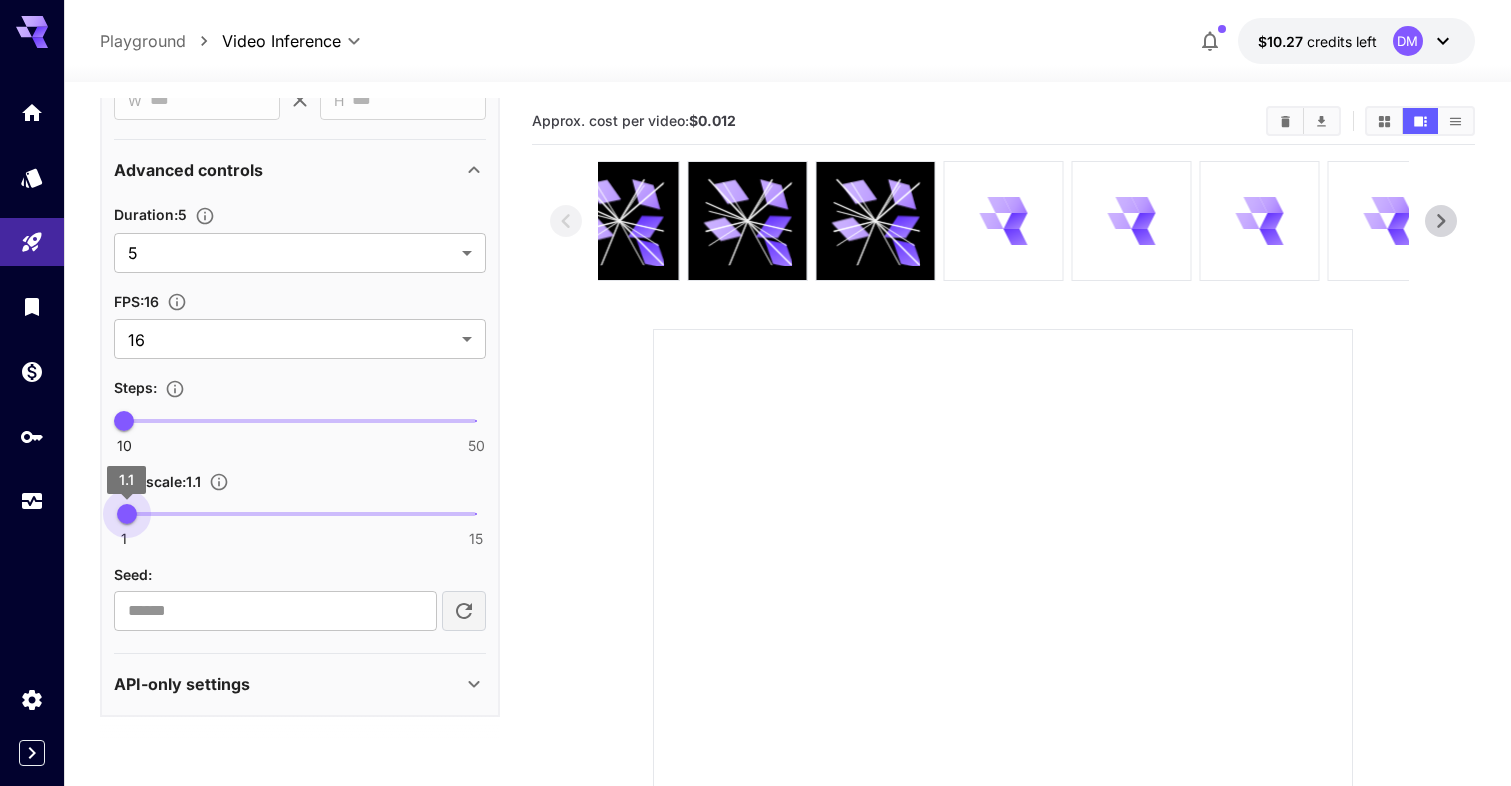 type on "***" 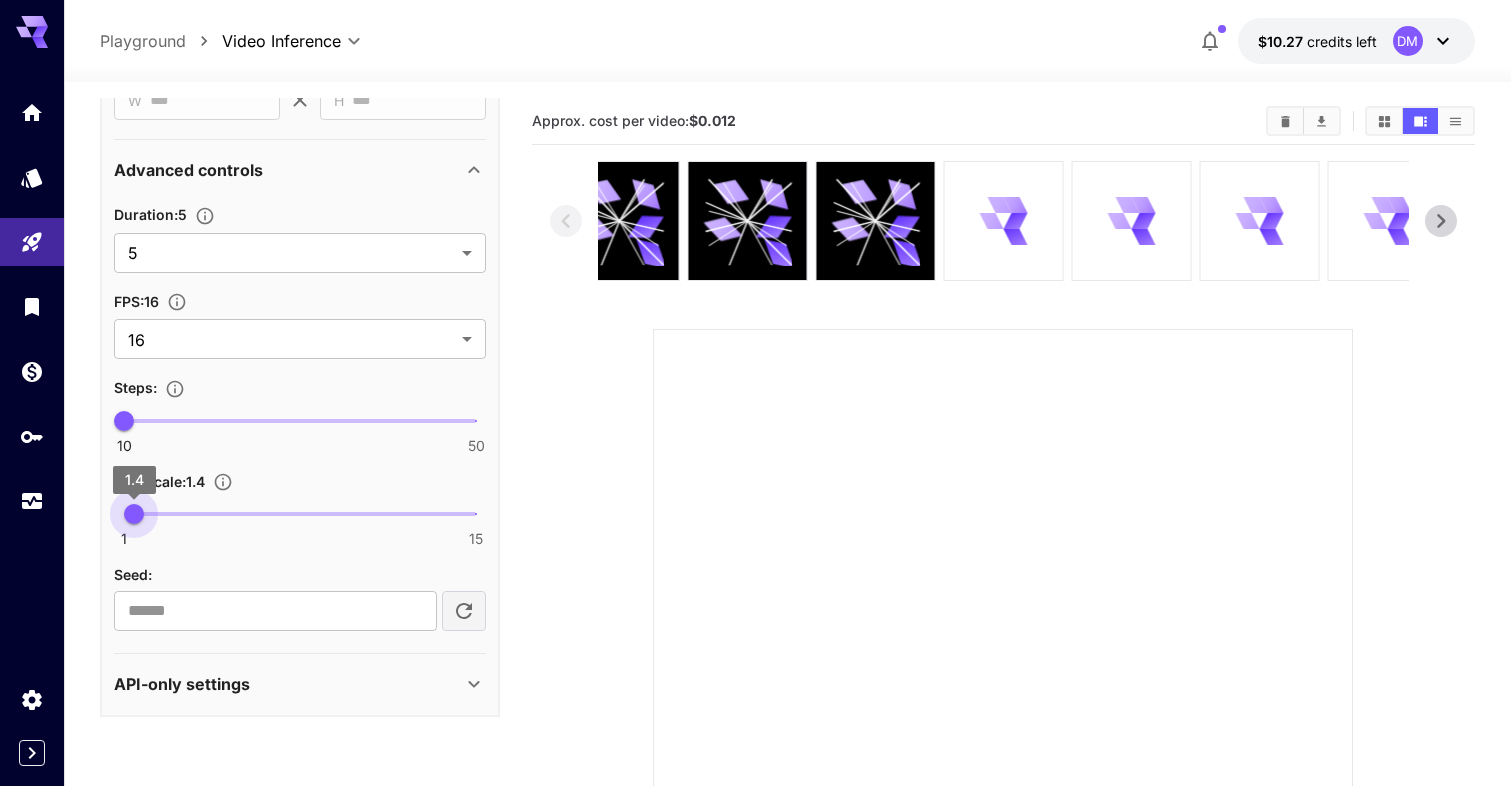 drag, startPoint x: 124, startPoint y: 516, endPoint x: 135, endPoint y: 516, distance: 11 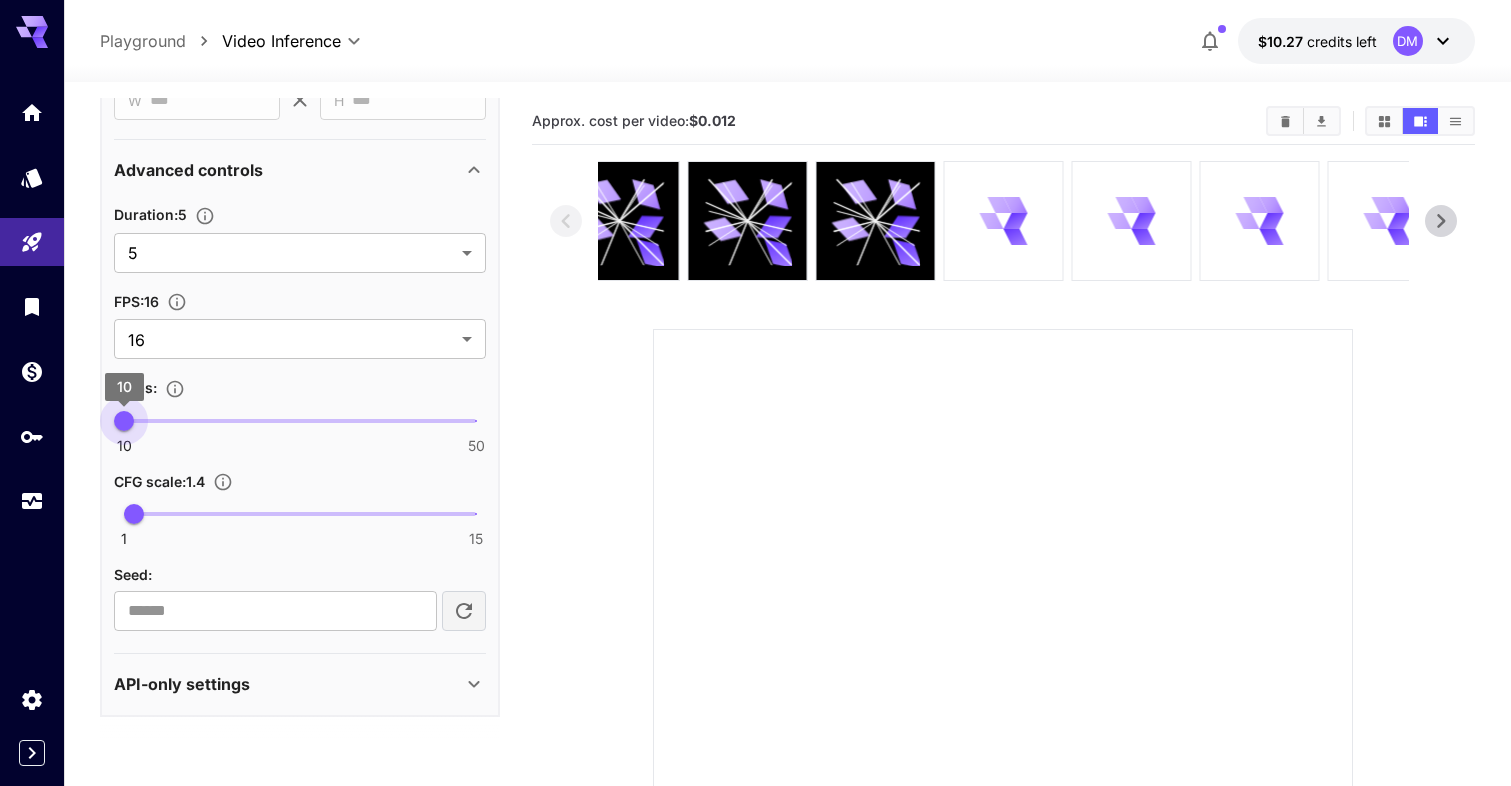 type on "**" 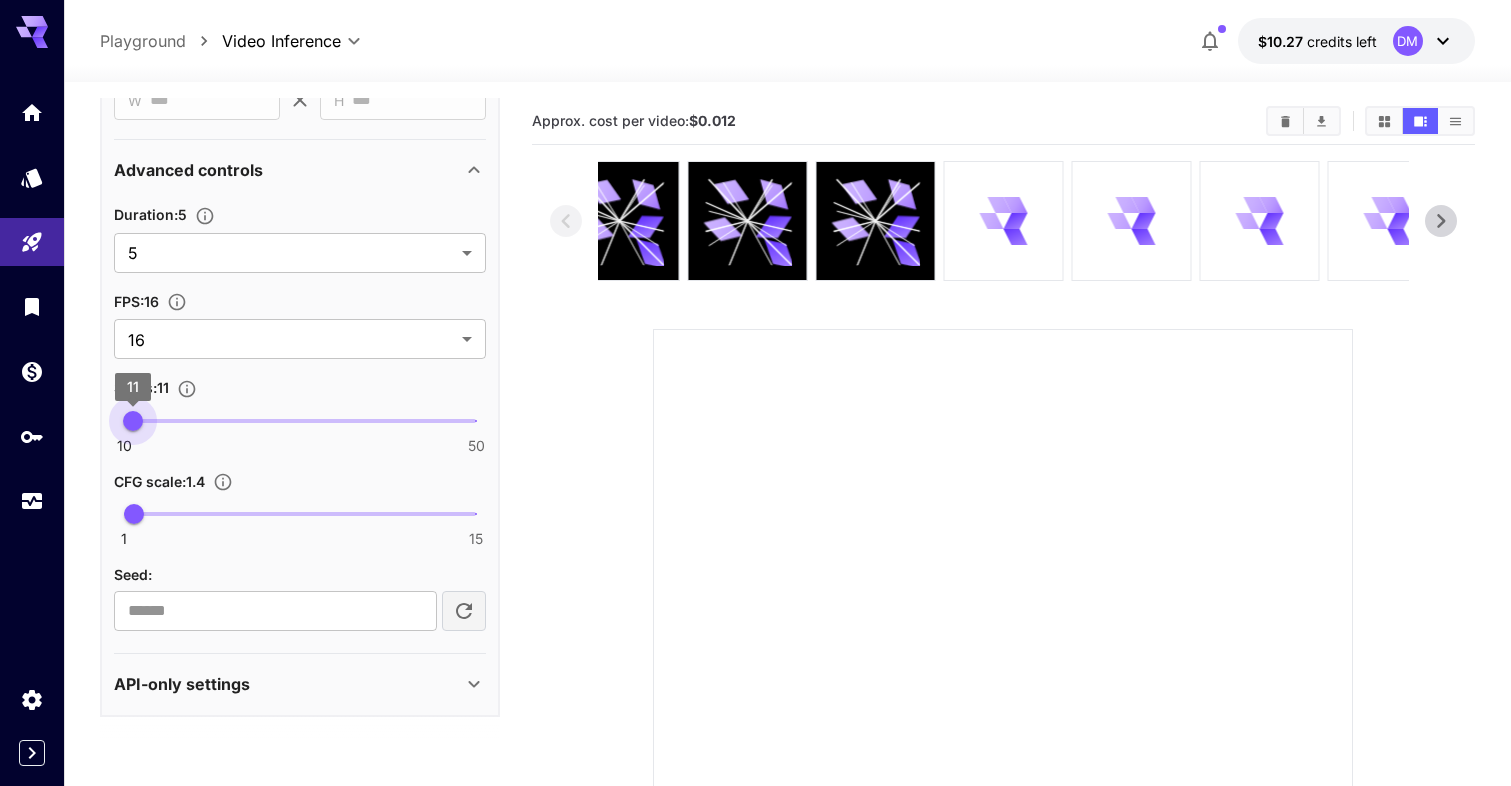 click on "11" at bounding box center (133, 421) 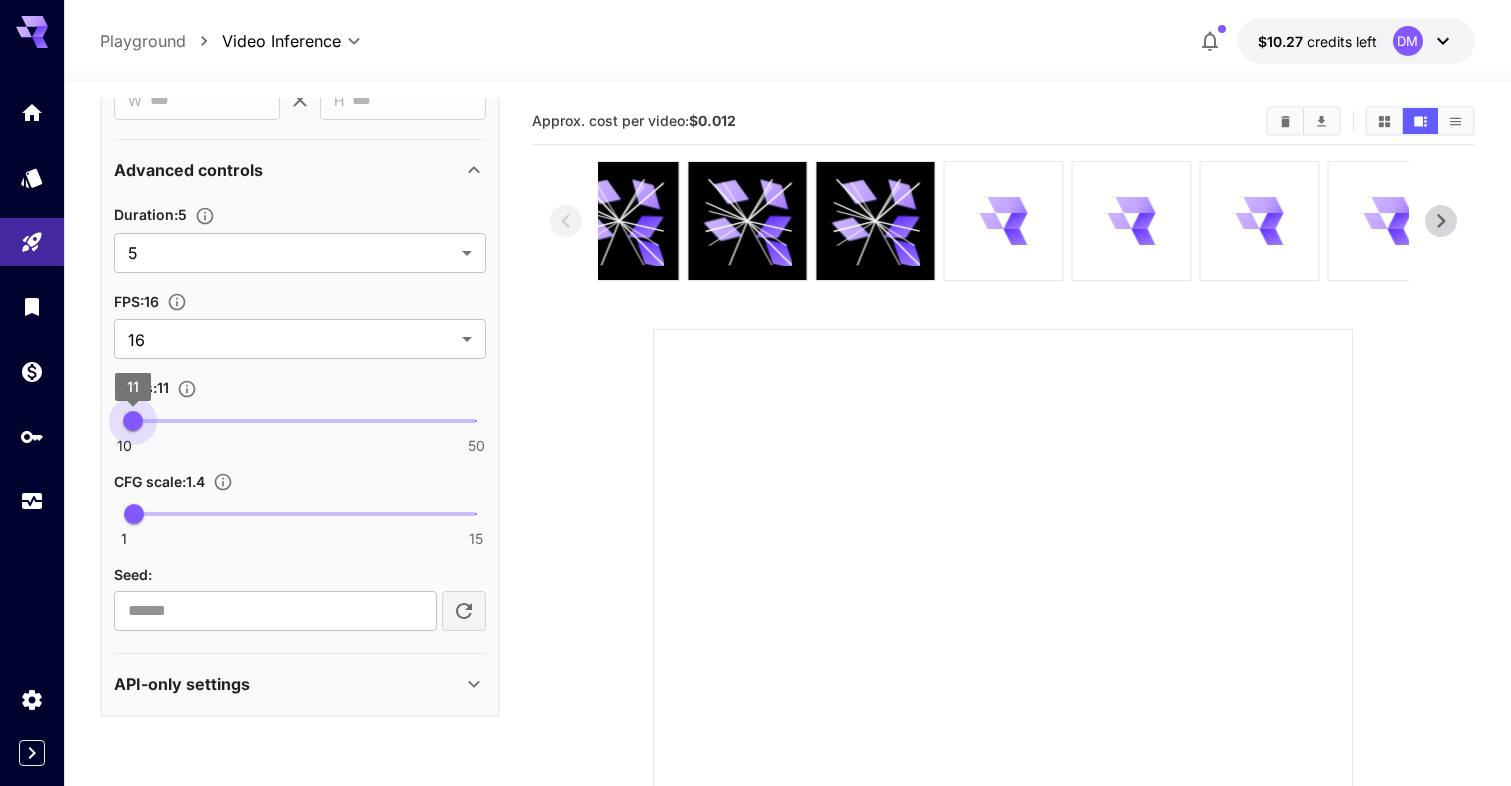 click on "11" at bounding box center (133, 421) 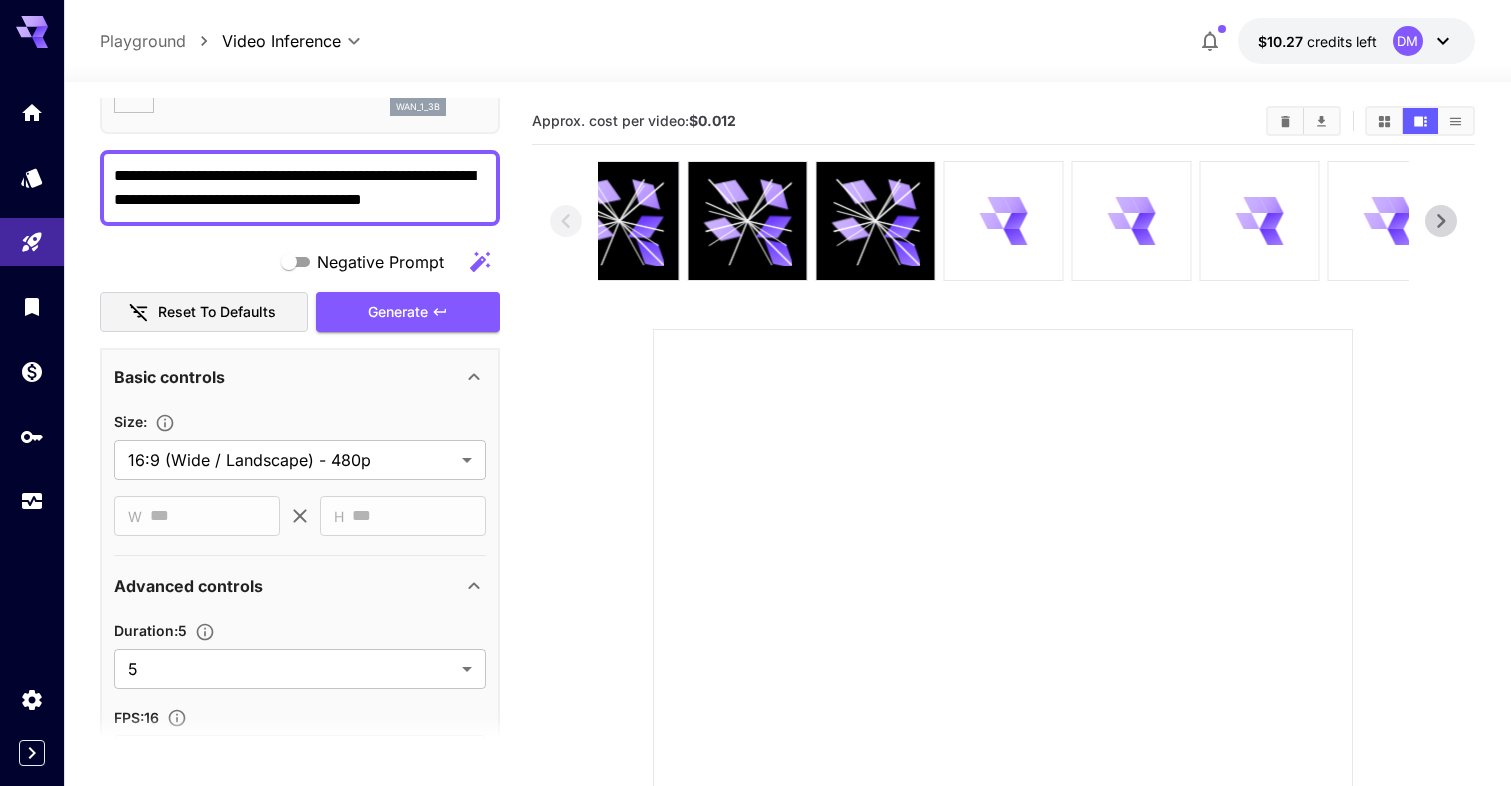 scroll, scrollTop: 50, scrollLeft: 0, axis: vertical 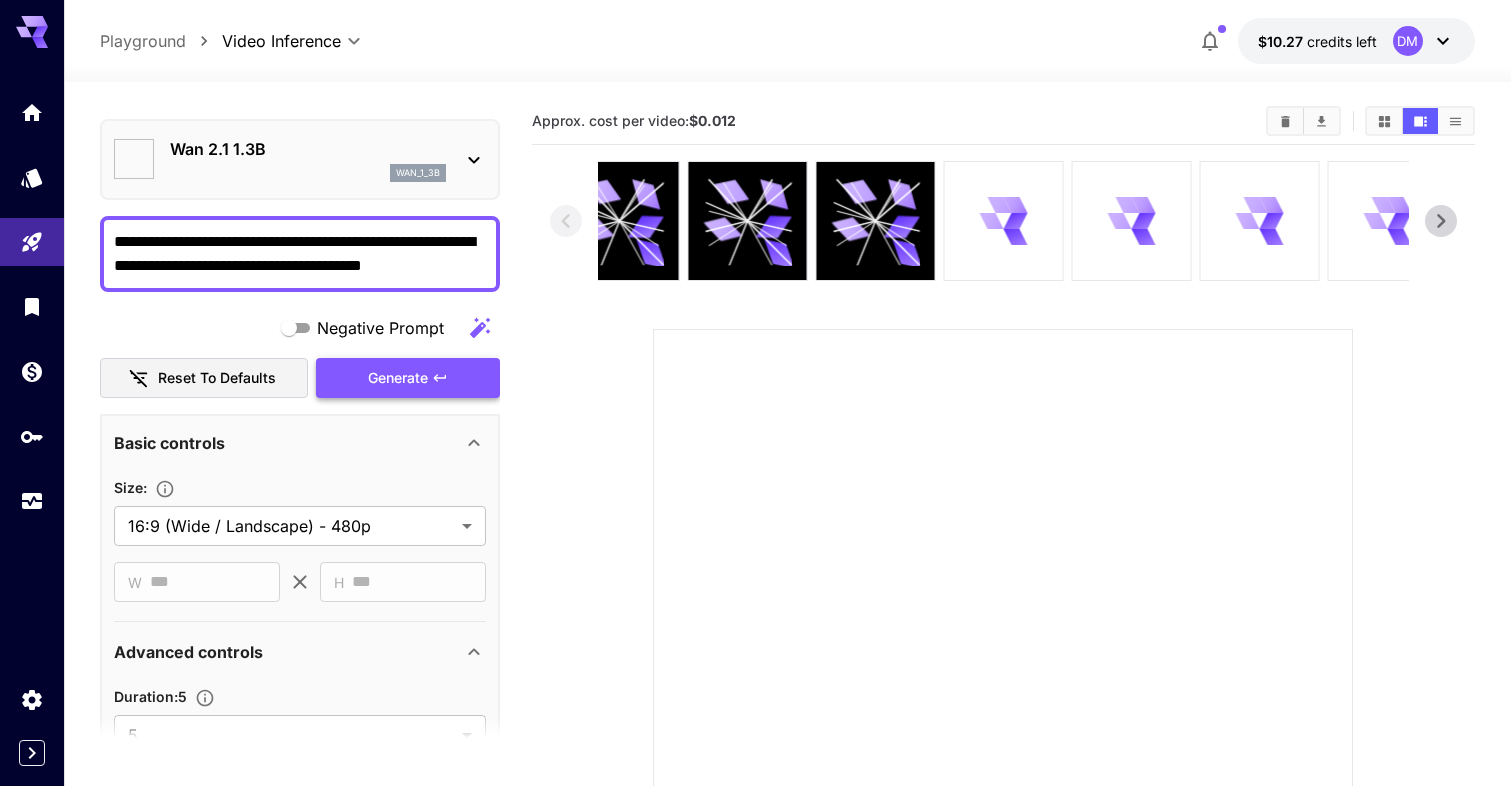 click on "Generate" at bounding box center (408, 378) 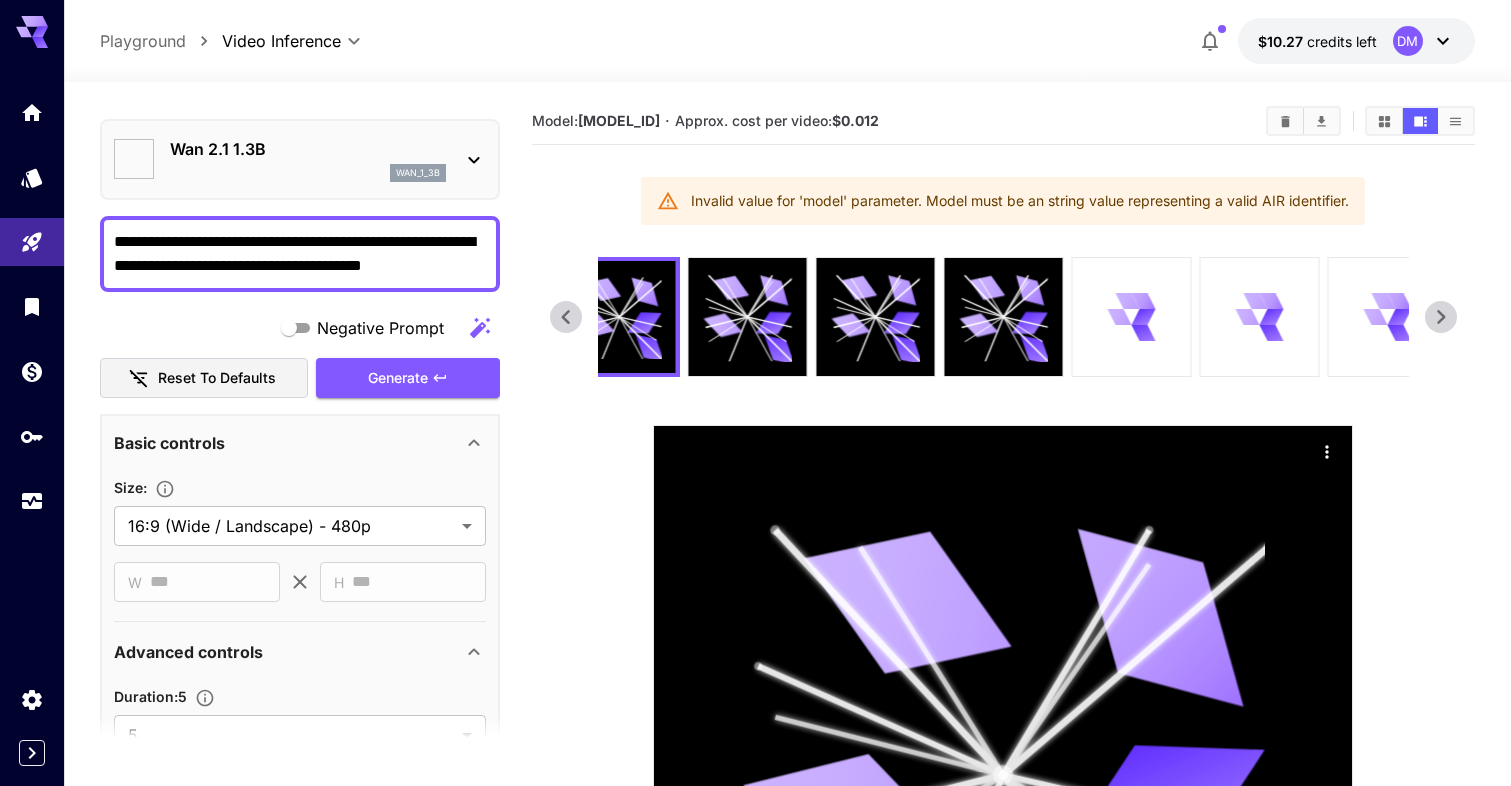 click on "**********" at bounding box center [787, 633] 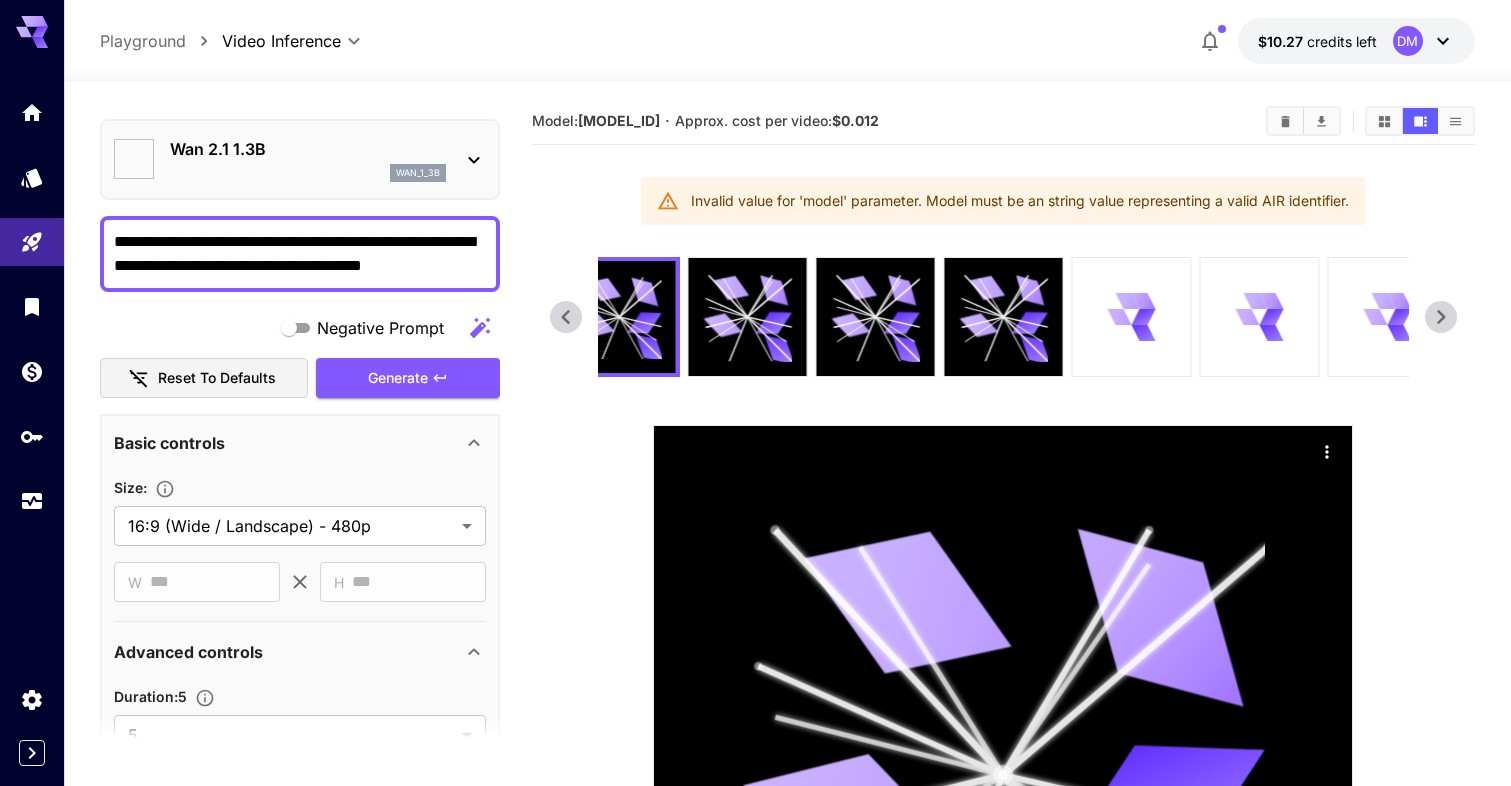 click on "Wan 2.1 1.3B" at bounding box center [308, 149] 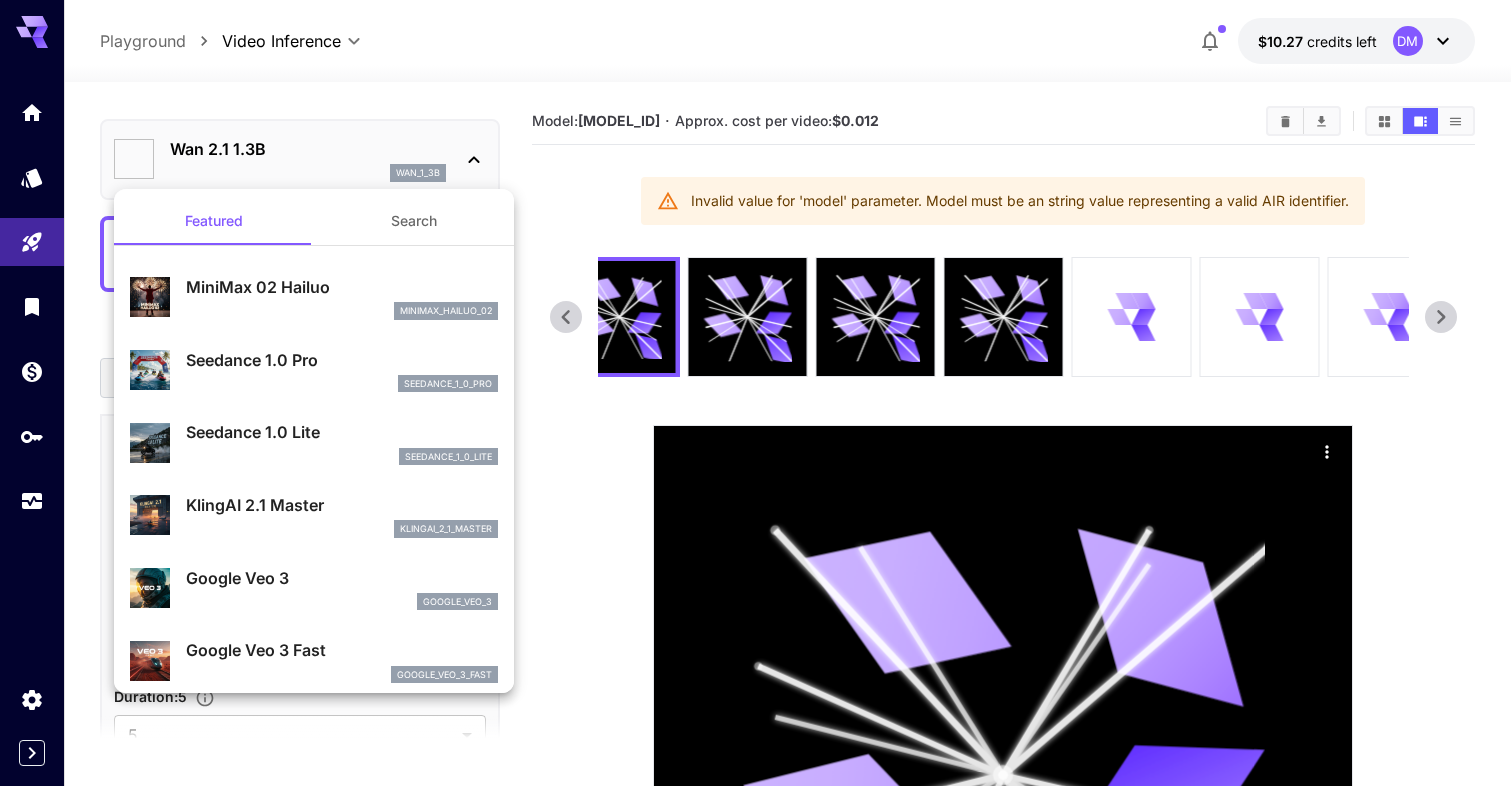 click on "Seedance 1.0 Pro" at bounding box center [342, 360] 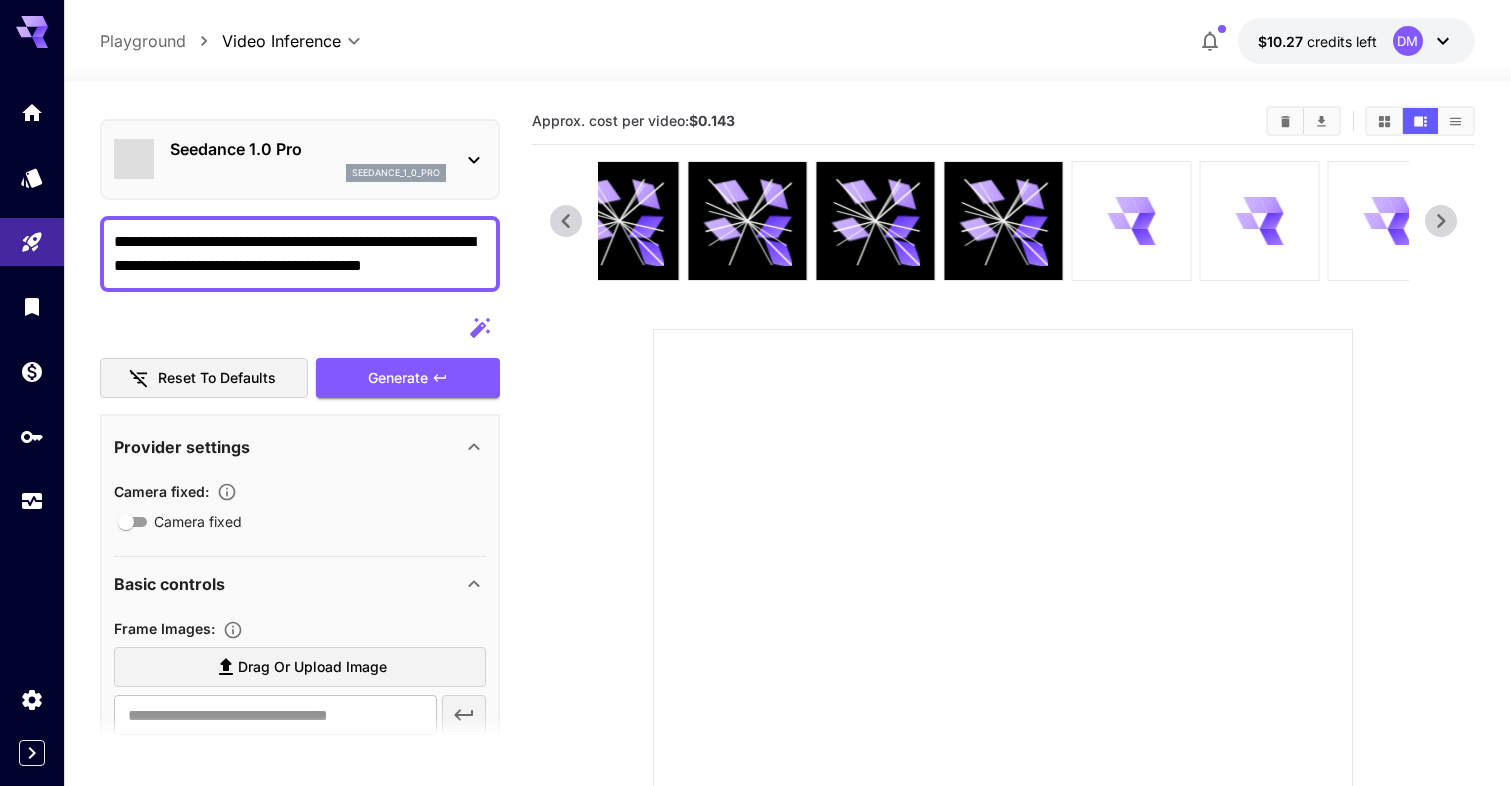 type on "**" 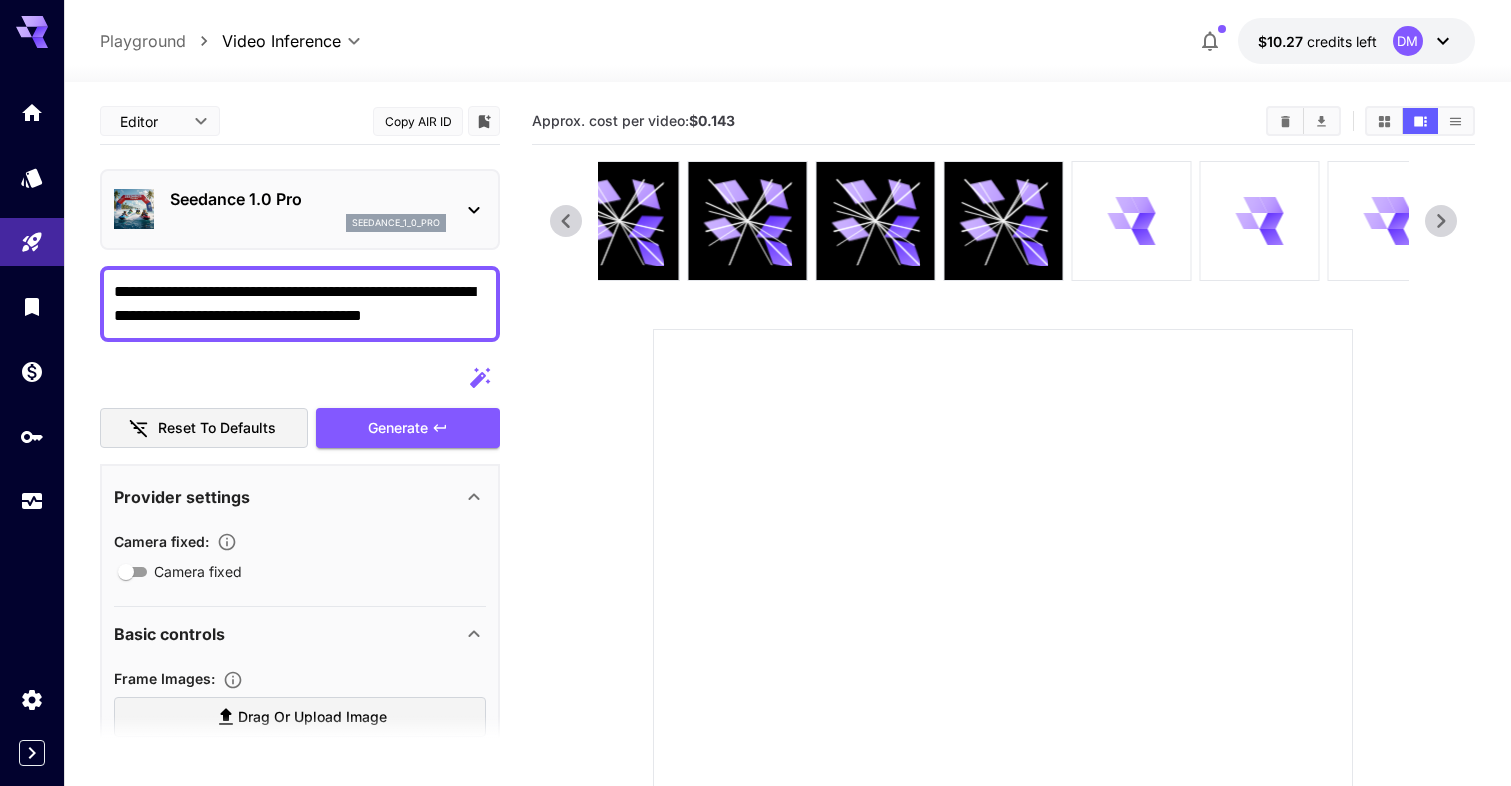 scroll, scrollTop: 0, scrollLeft: 0, axis: both 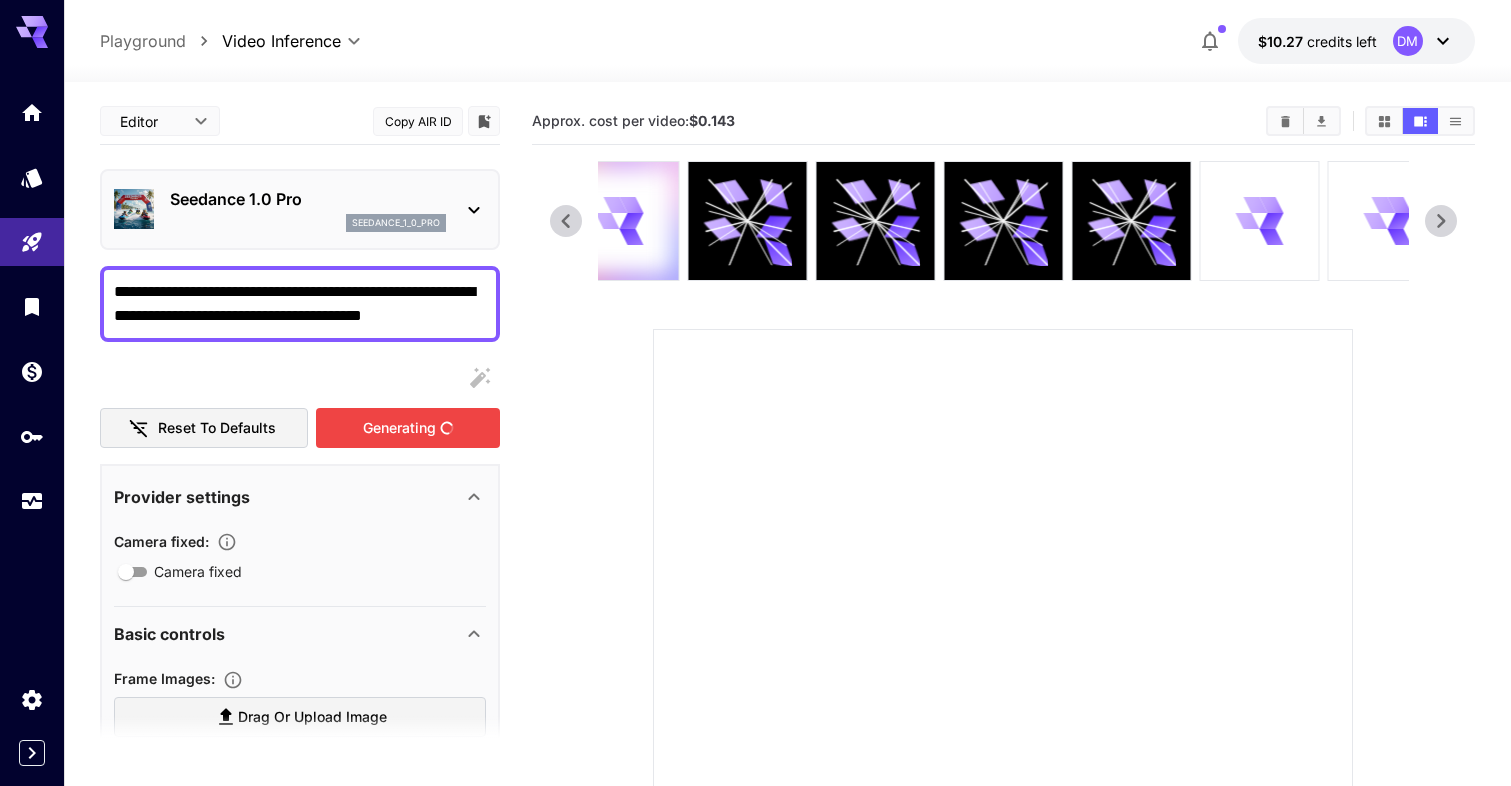 click on "Generating" at bounding box center [408, 428] 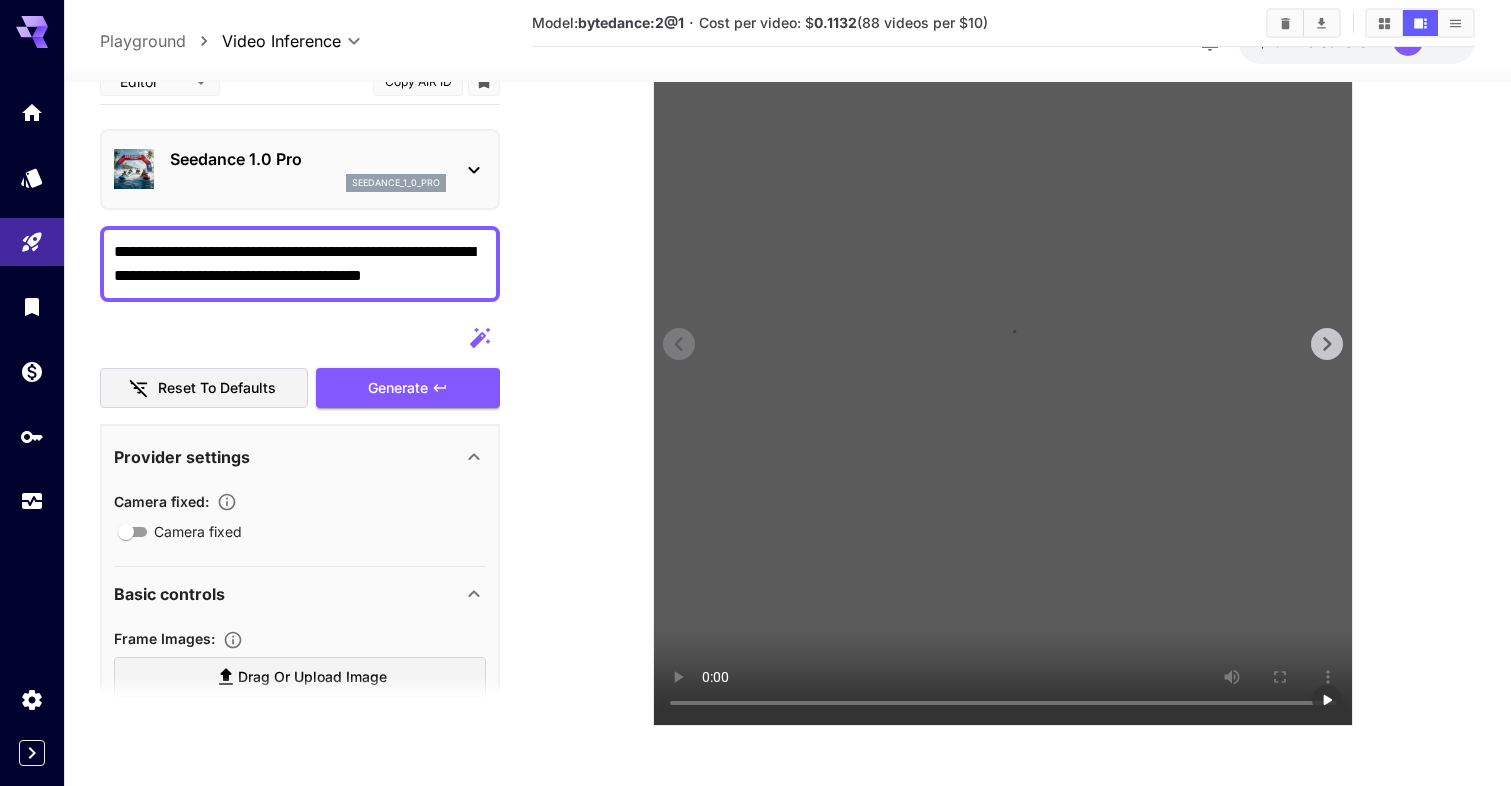 scroll, scrollTop: 303, scrollLeft: 0, axis: vertical 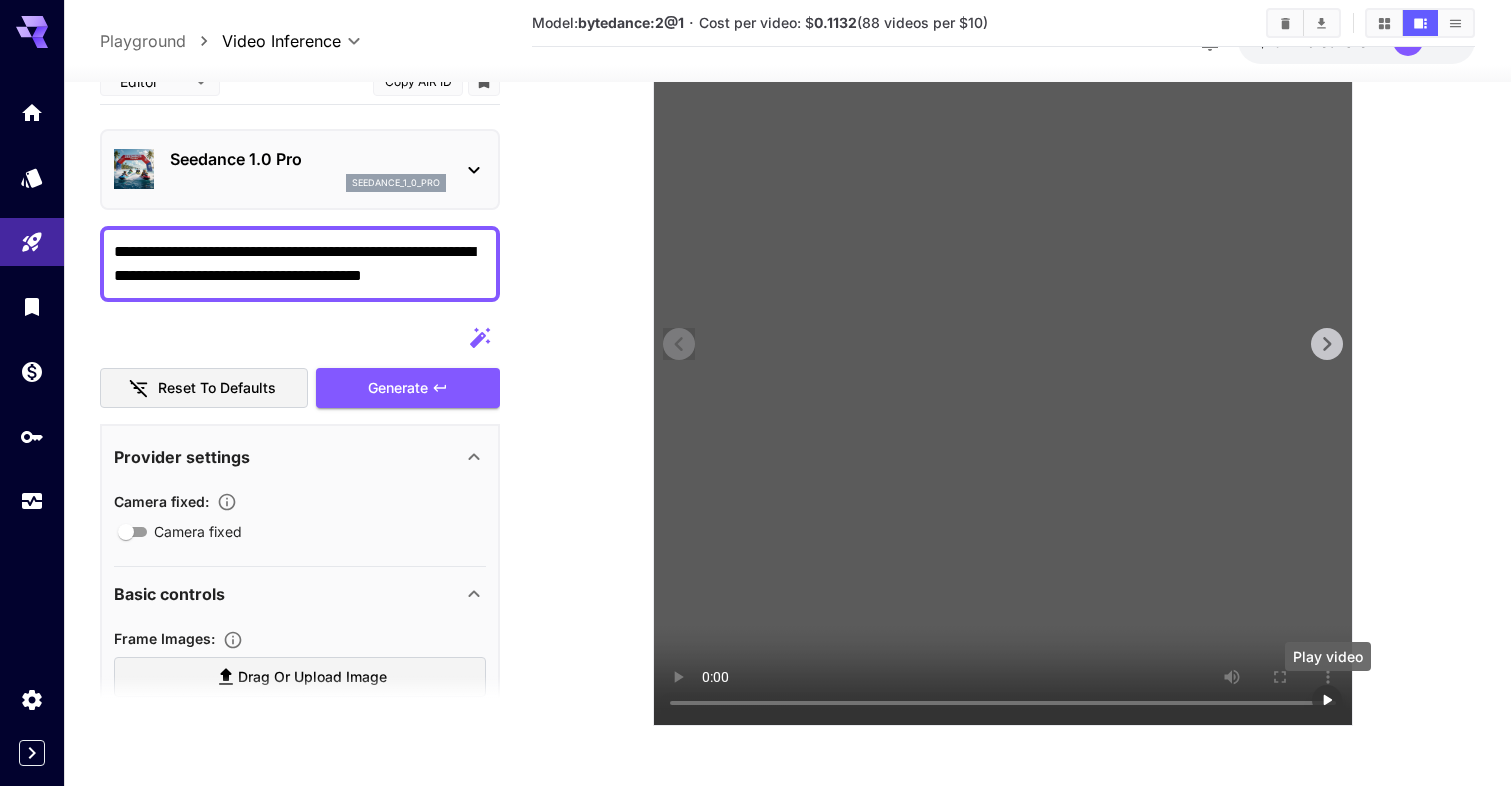 click 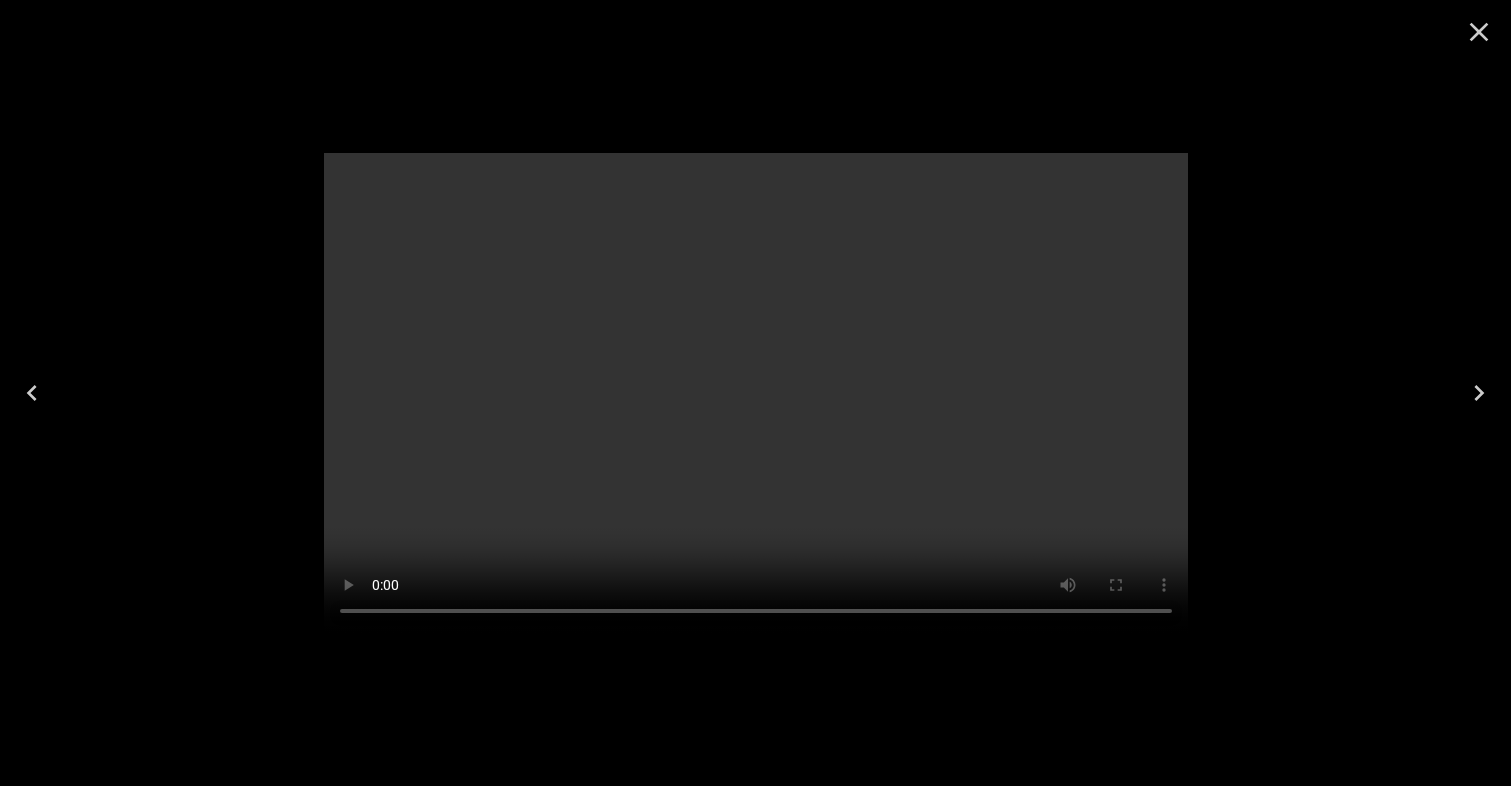 click at bounding box center (756, 393) 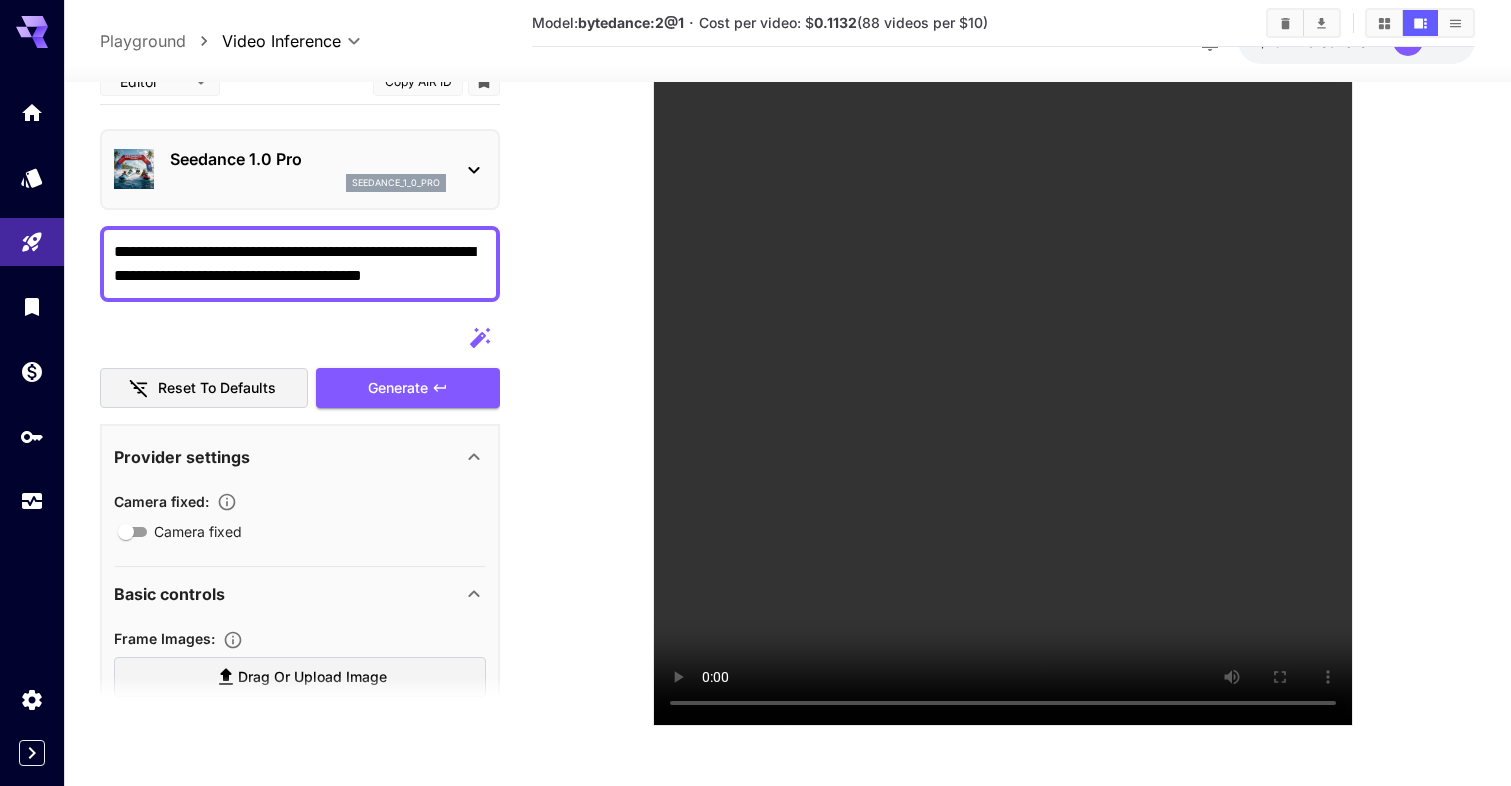 click on "seedance_1_0_pro" at bounding box center [396, 183] 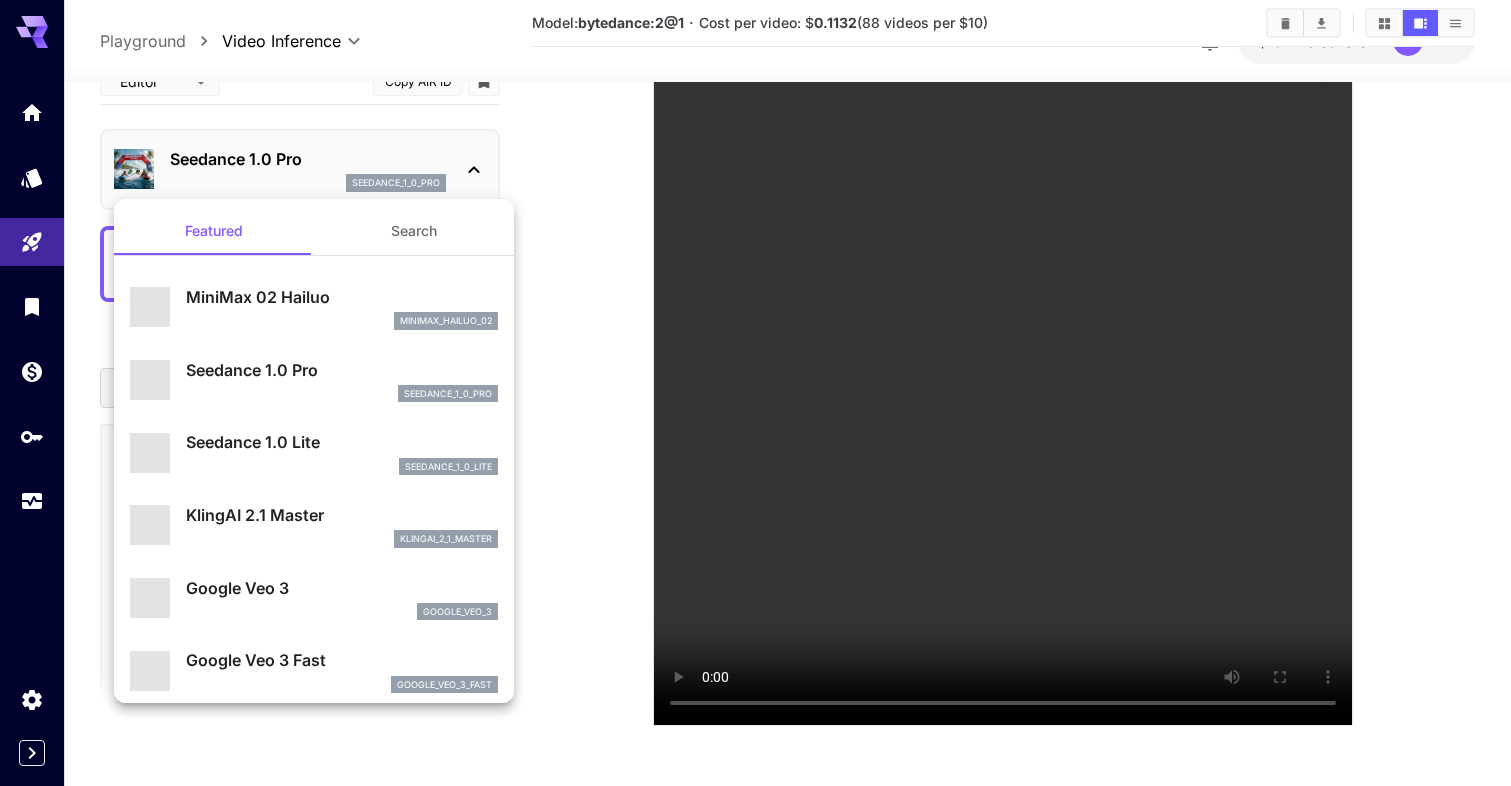 scroll, scrollTop: 0, scrollLeft: 0, axis: both 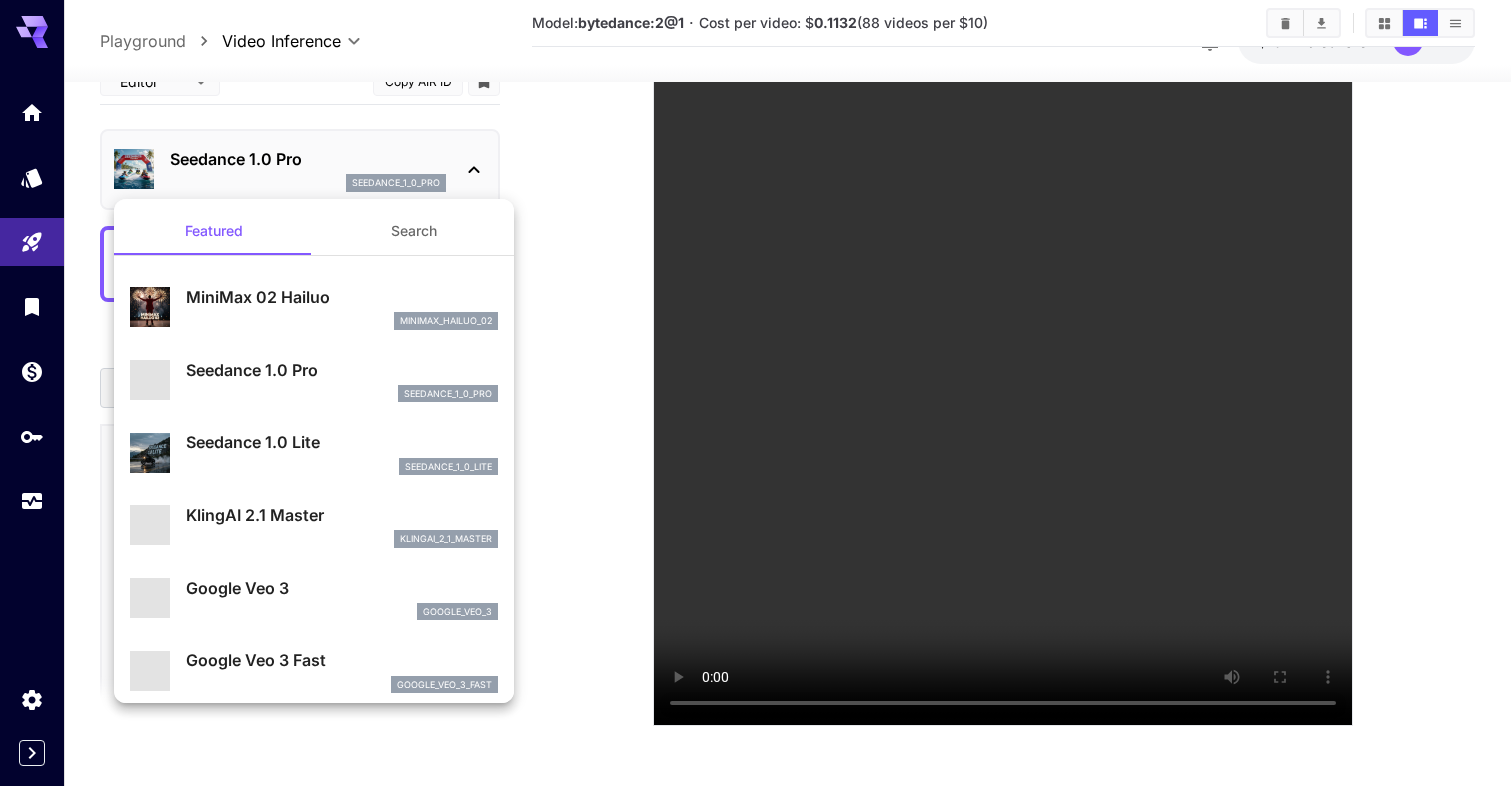 click at bounding box center (755, 393) 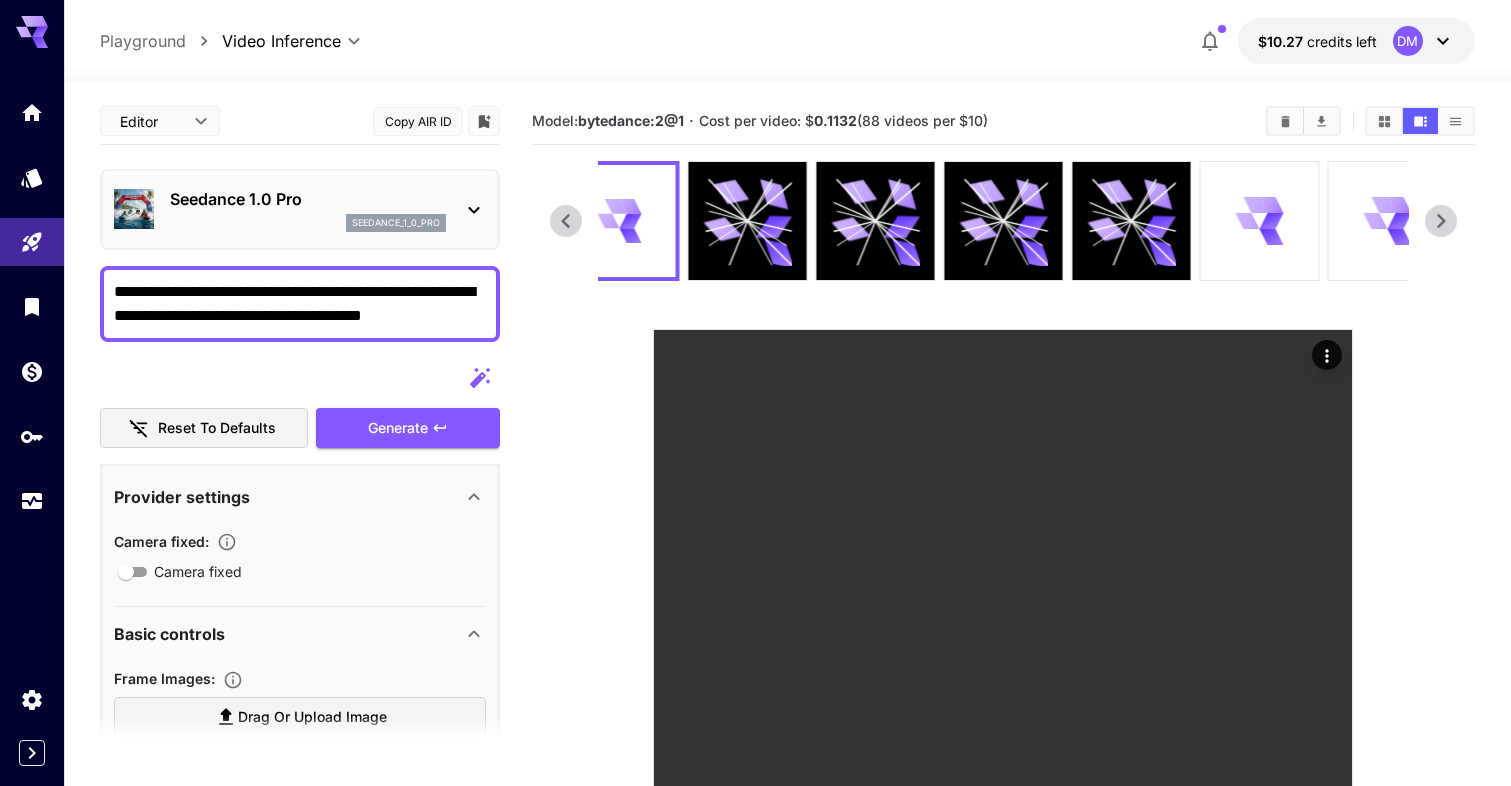 scroll, scrollTop: 0, scrollLeft: 0, axis: both 